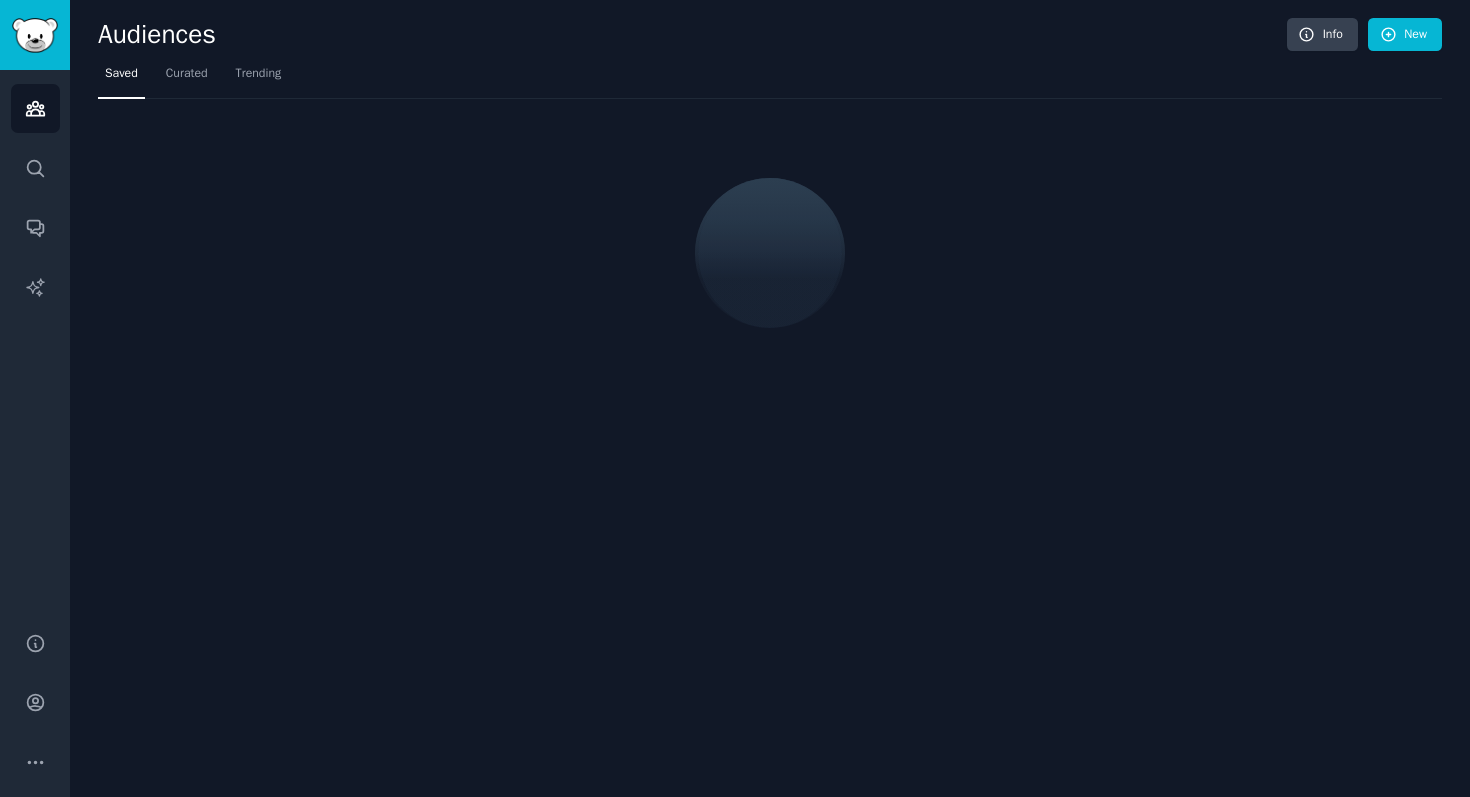 scroll, scrollTop: 0, scrollLeft: 0, axis: both 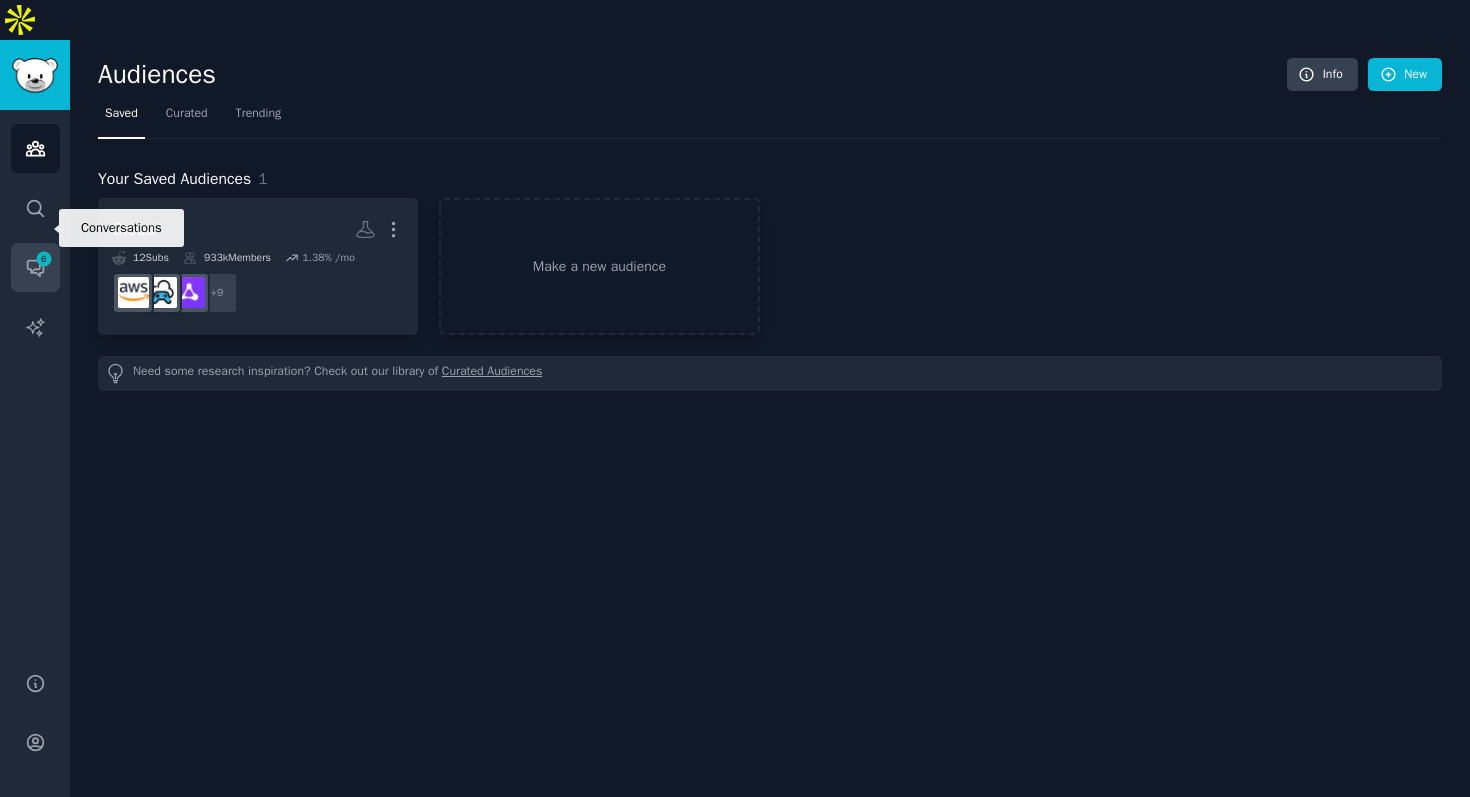 click on "Conversations 6" at bounding box center (35, 267) 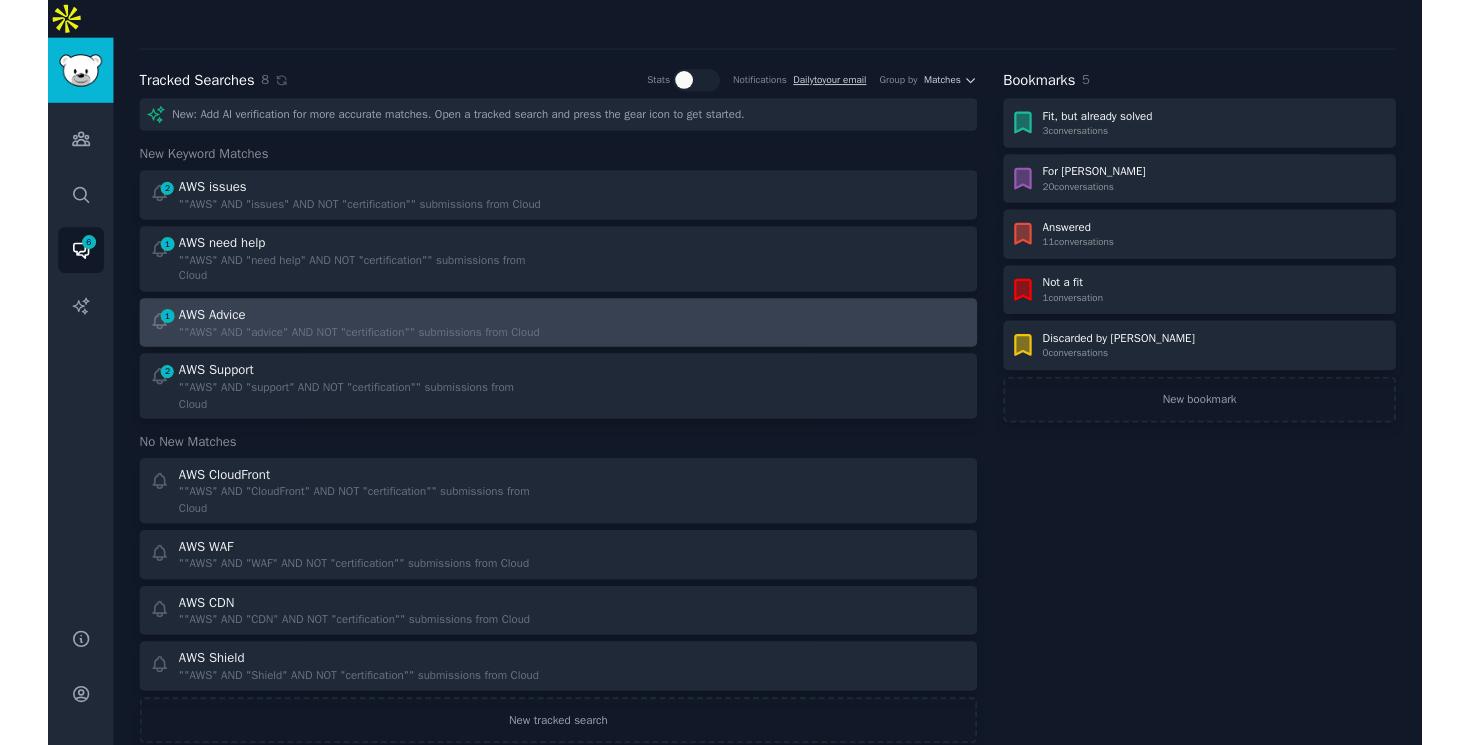 scroll, scrollTop: 0, scrollLeft: 0, axis: both 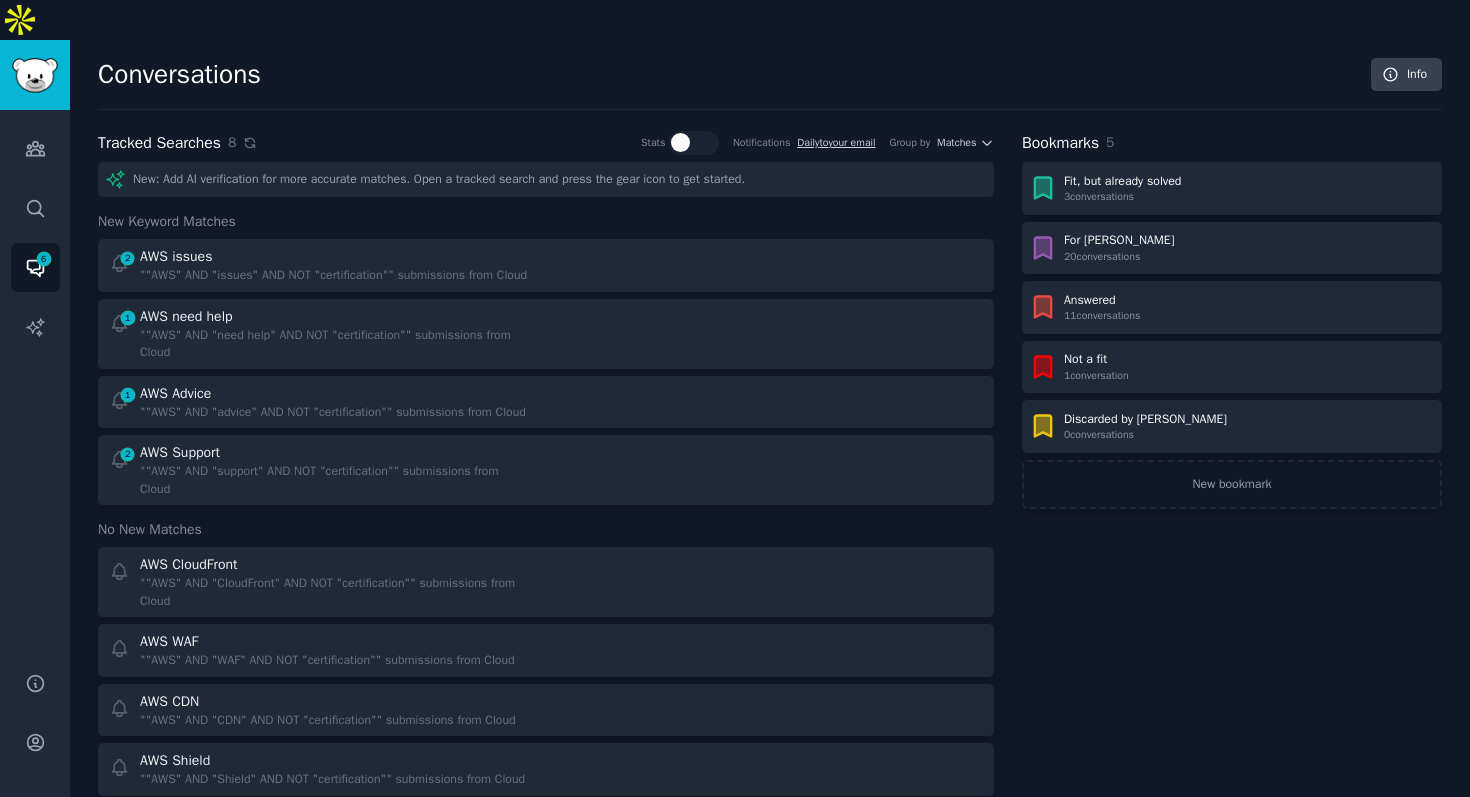 click 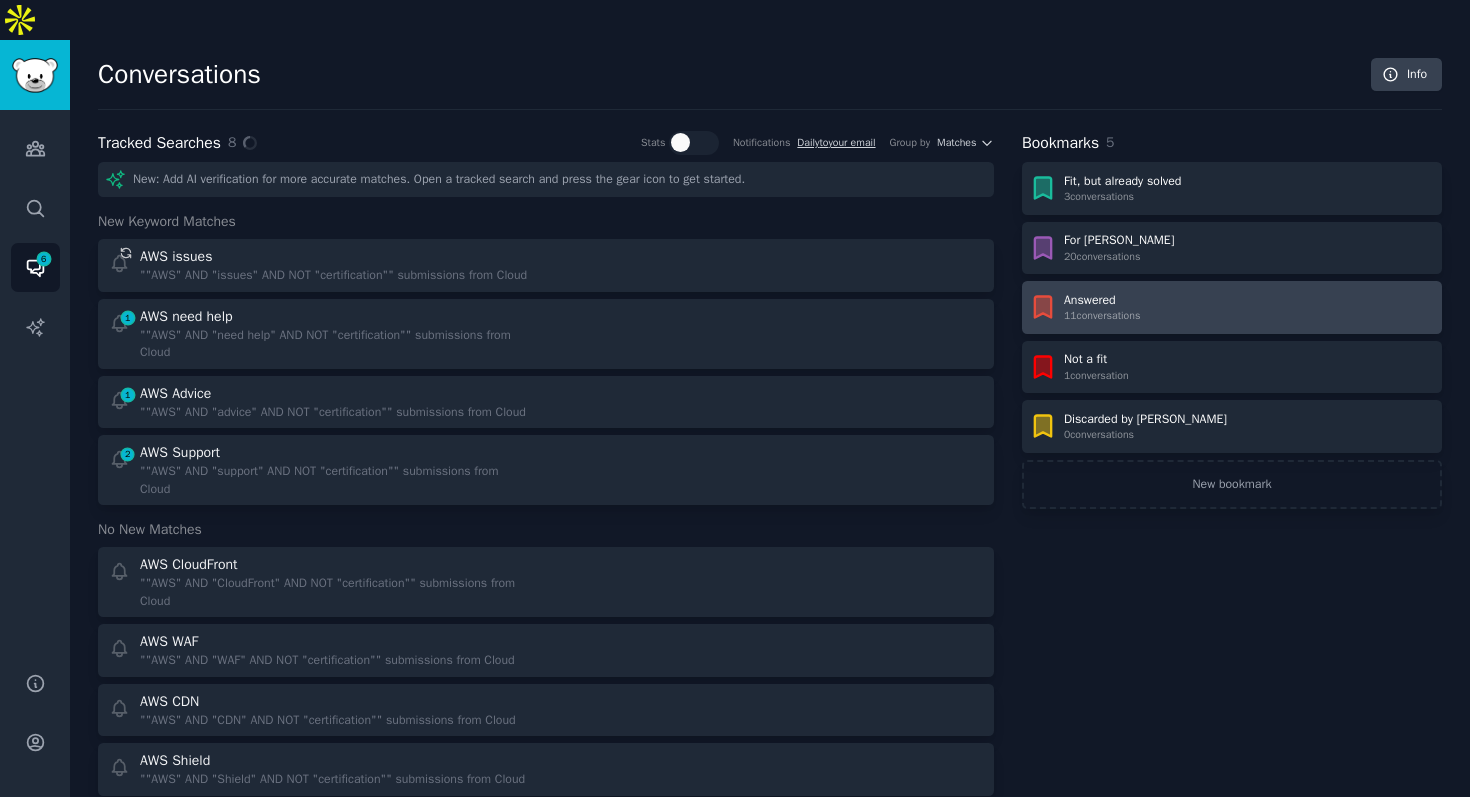 click on "11  conversation s" at bounding box center (1102, 316) 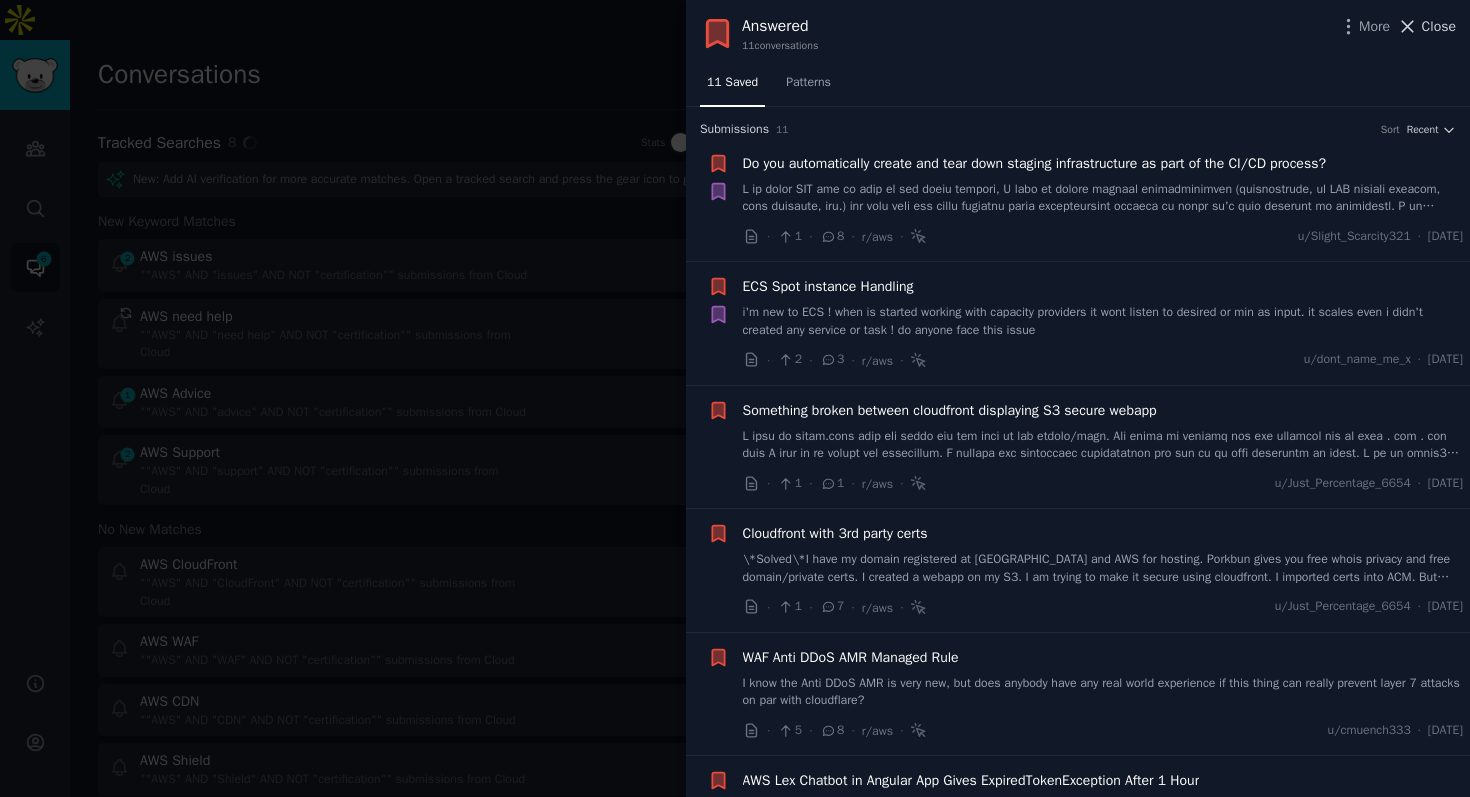 click 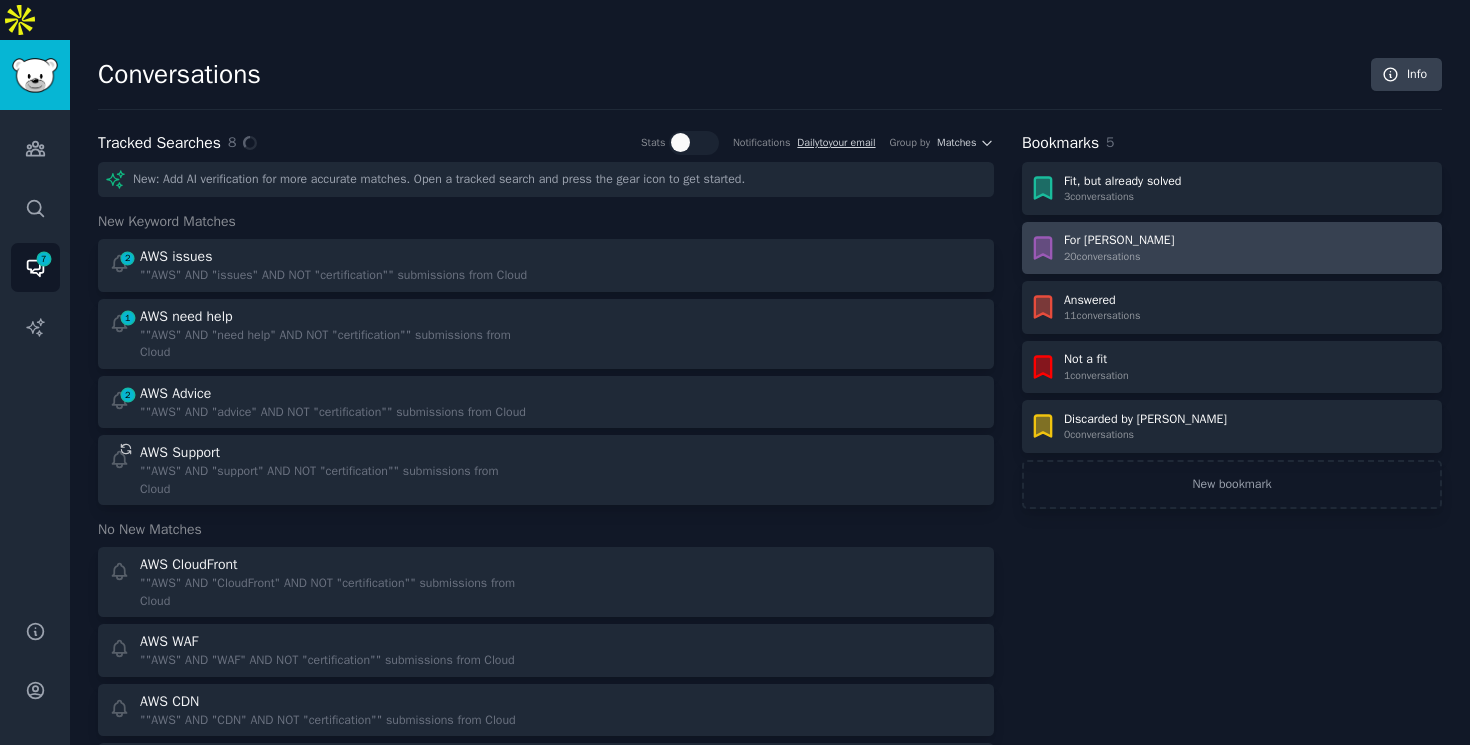 click on "For [PERSON_NAME] 20  conversation s" at bounding box center (1232, 248) 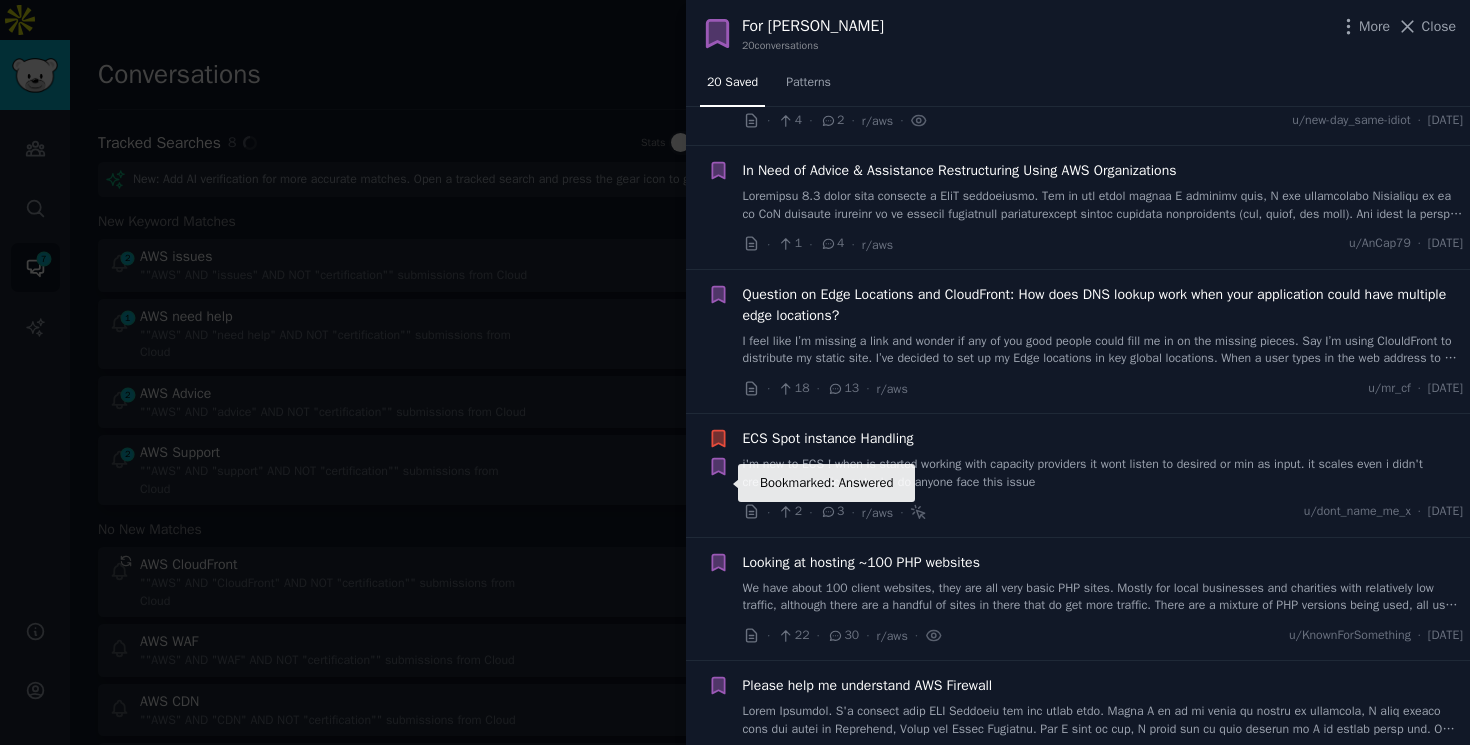scroll, scrollTop: 859, scrollLeft: 0, axis: vertical 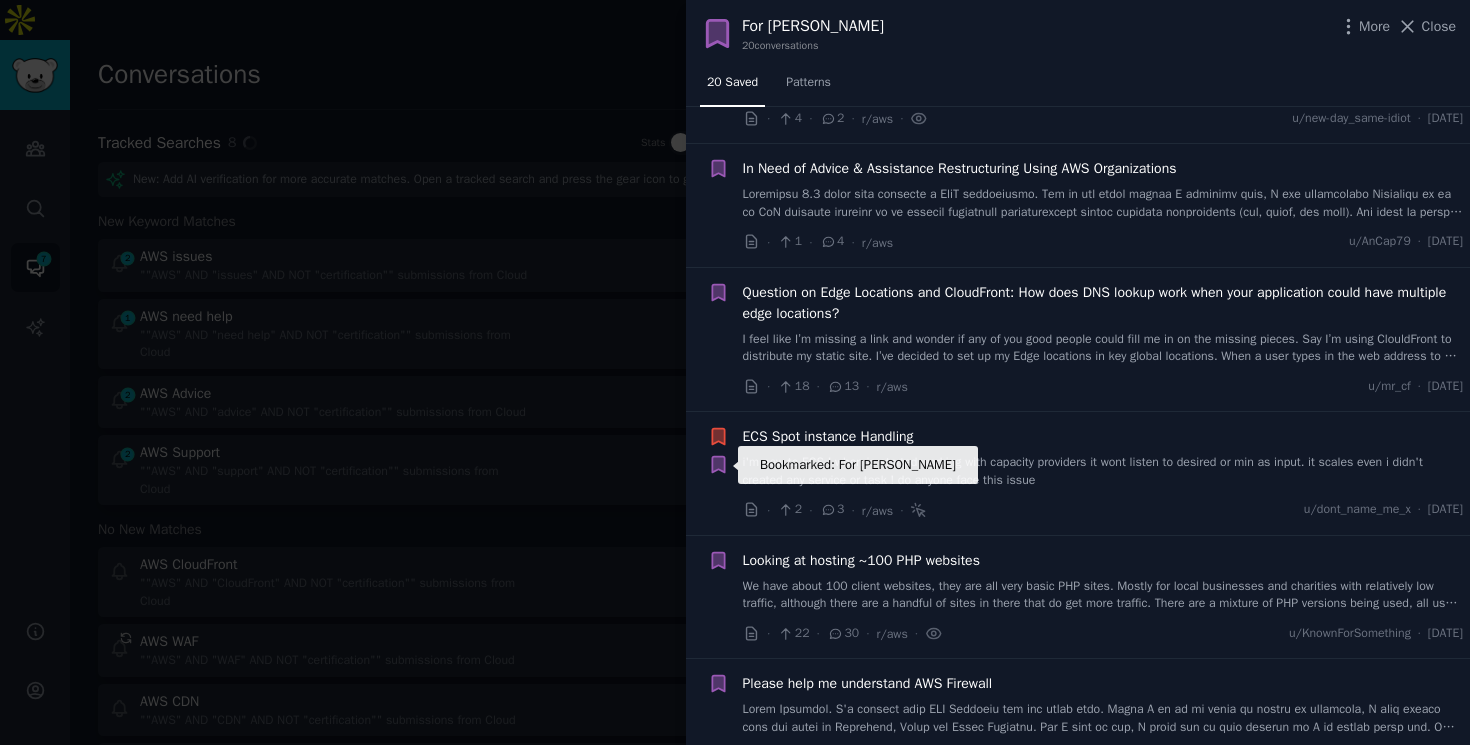 click 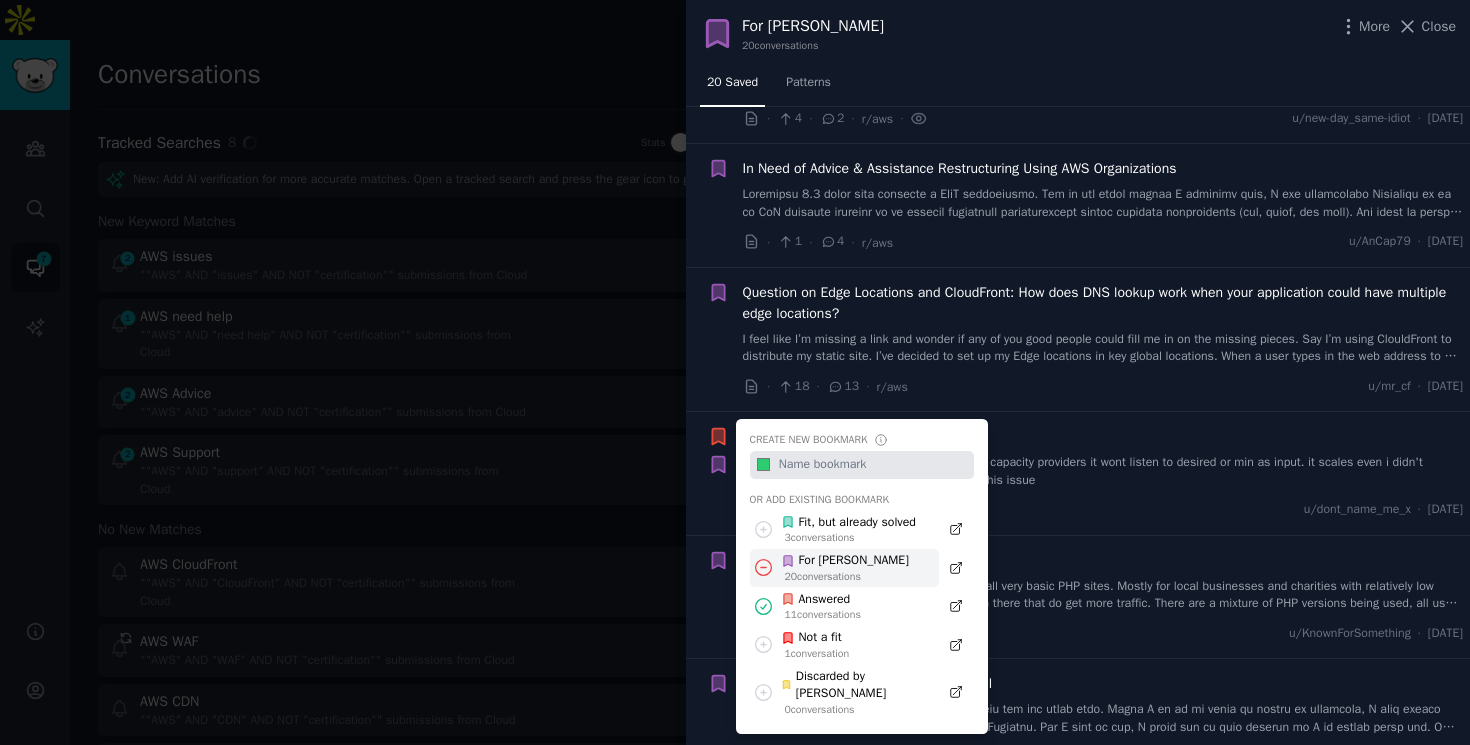 click 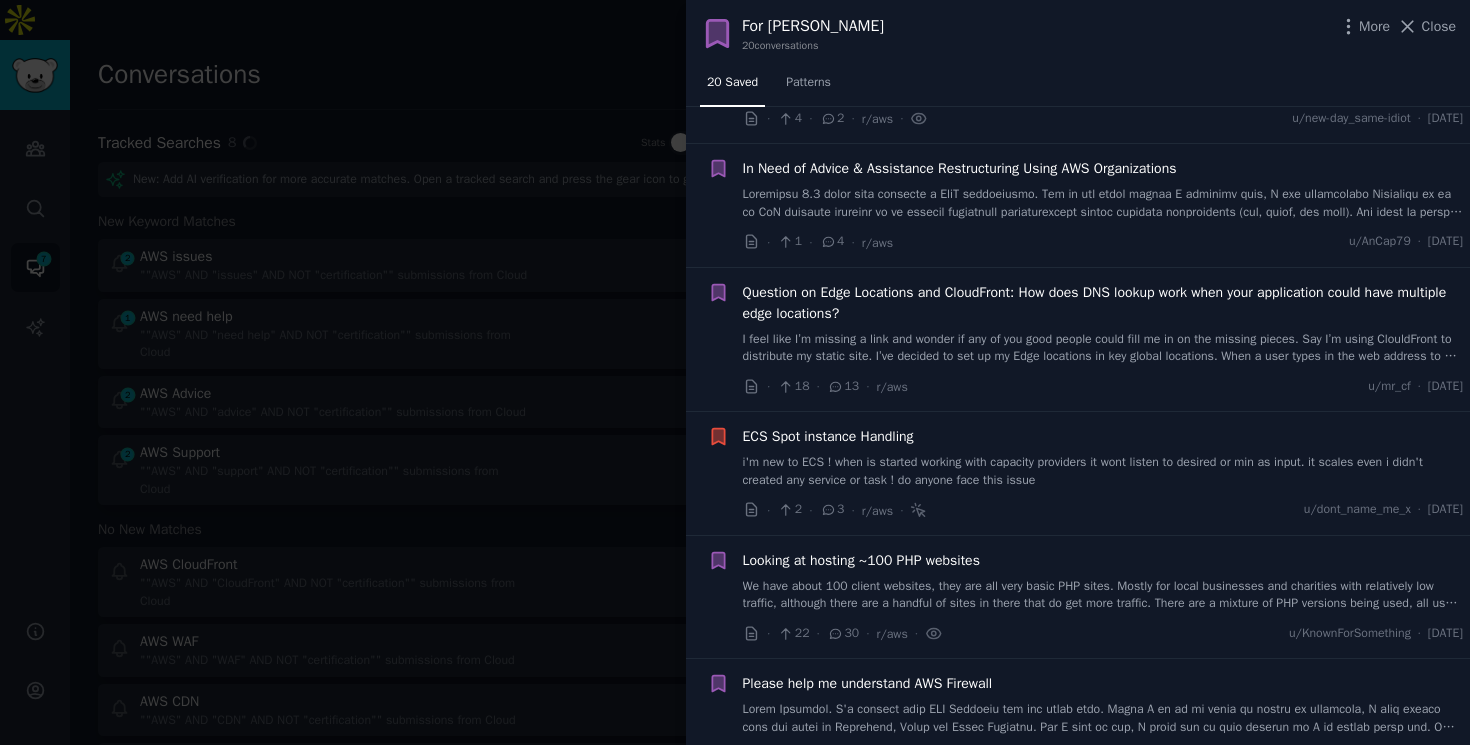 click on "Question on Edge Locations and CloudFront: How does DNS lookup work when your application could have multiple edge locations?" at bounding box center (1103, 303) 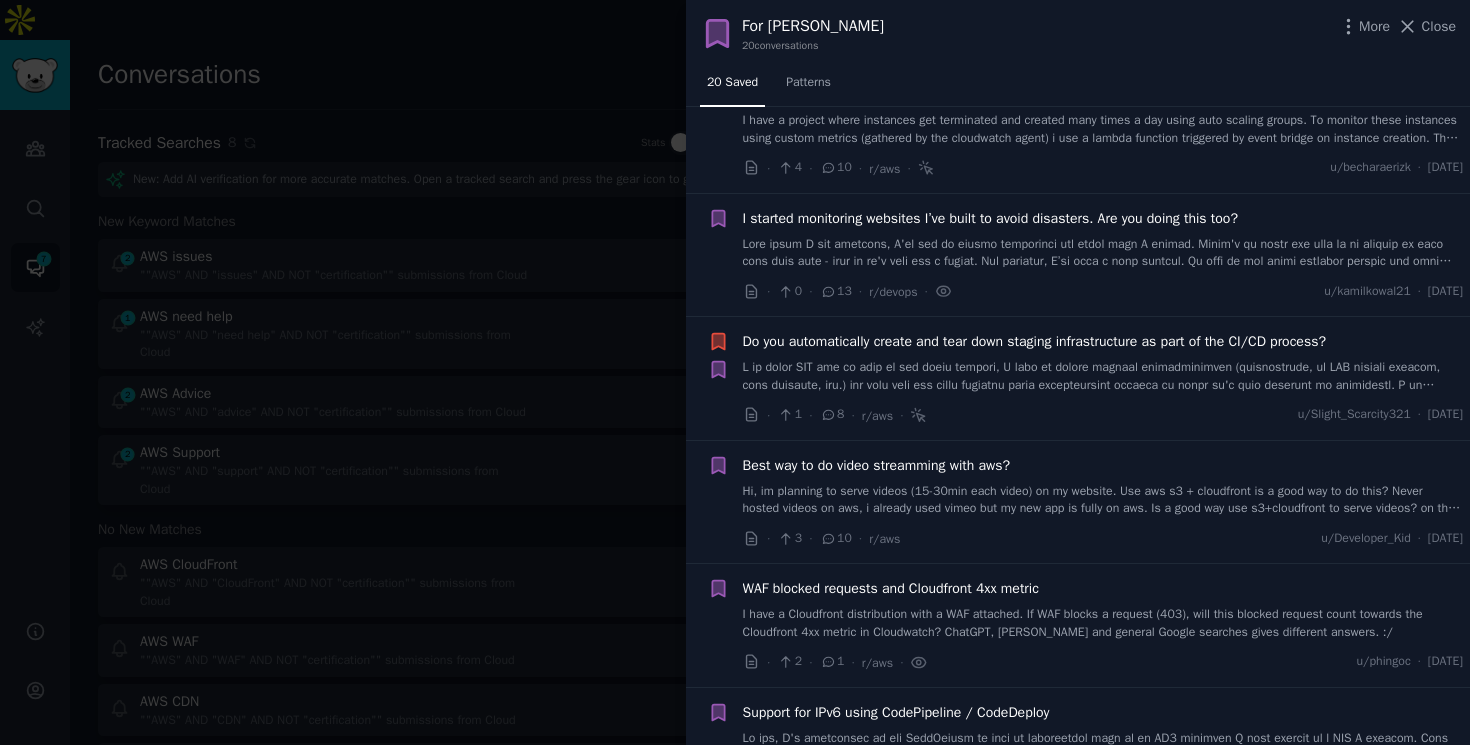 scroll, scrollTop: 0, scrollLeft: 0, axis: both 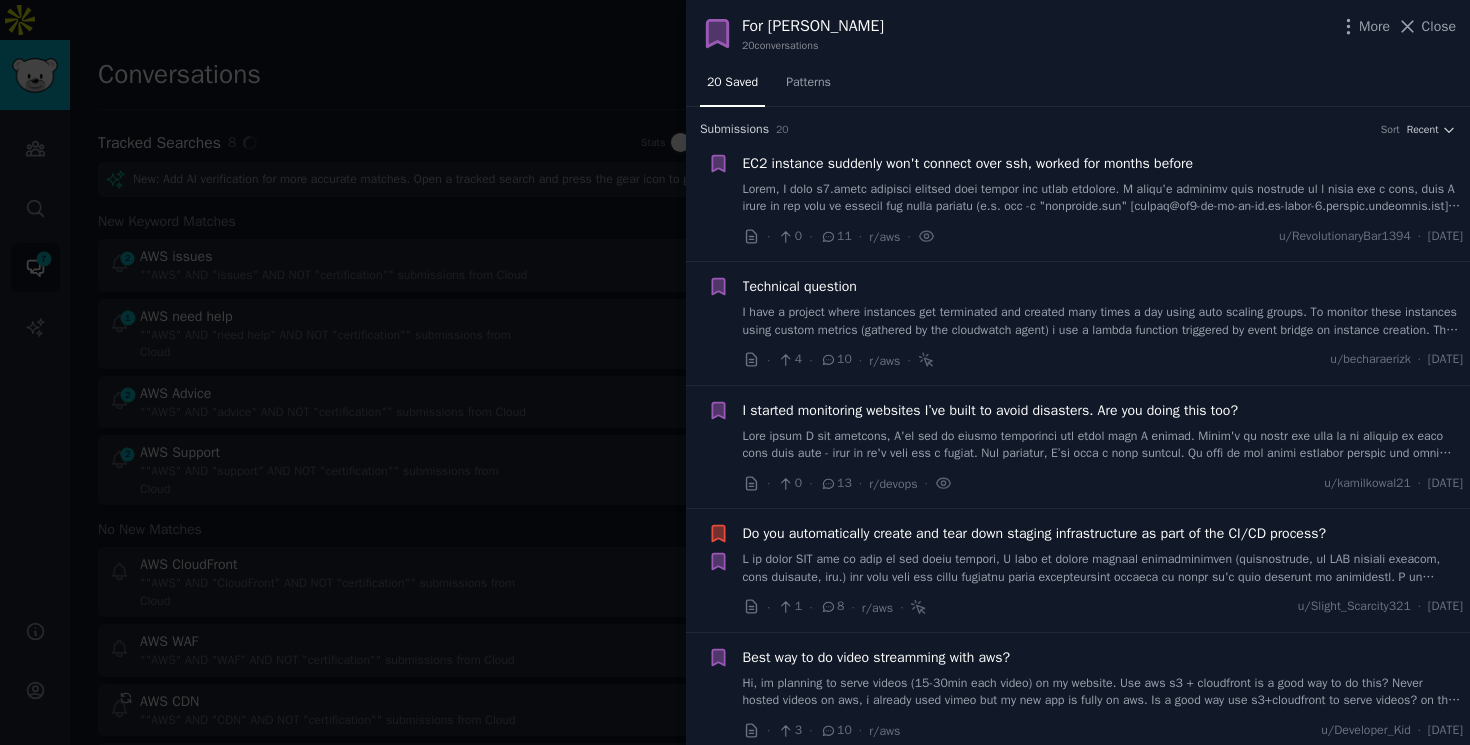 click at bounding box center (1103, 568) 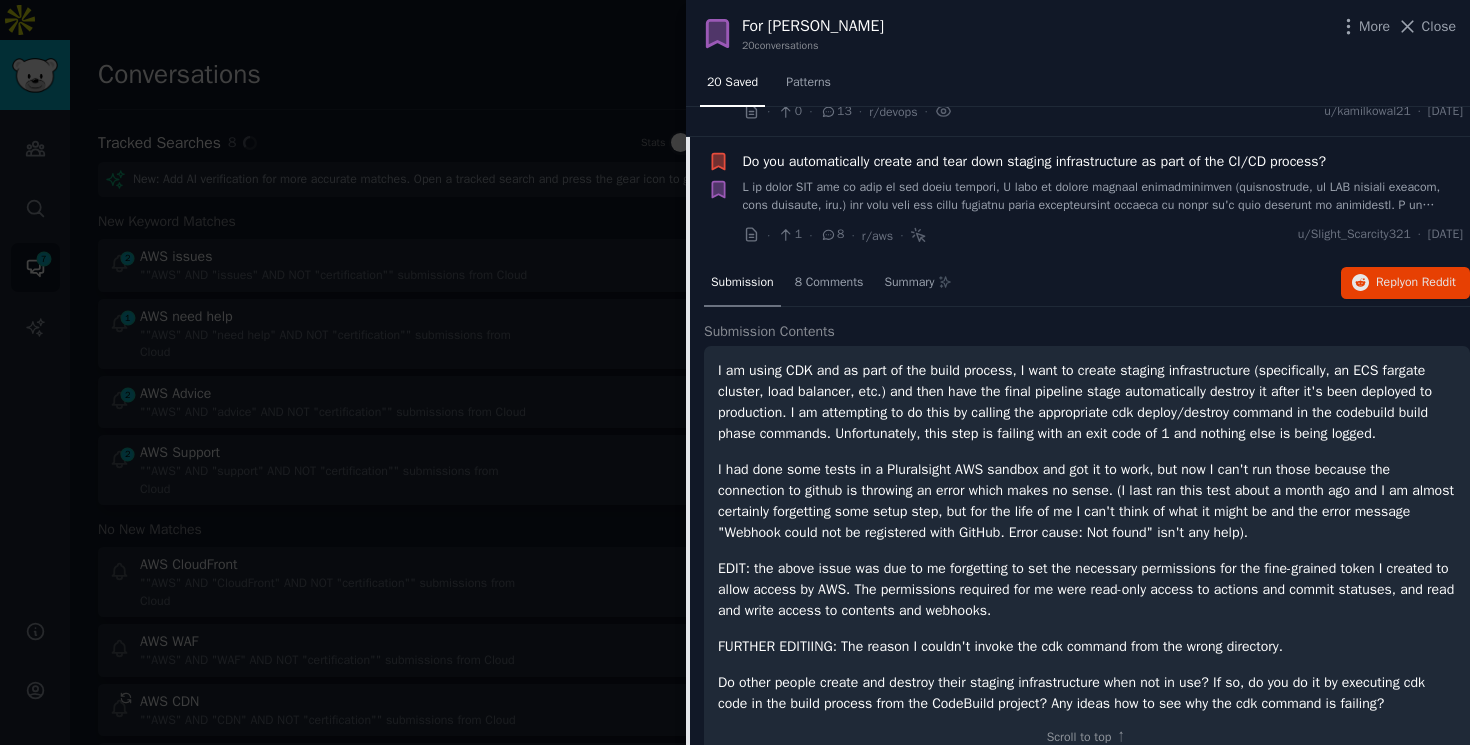 scroll, scrollTop: 207, scrollLeft: 0, axis: vertical 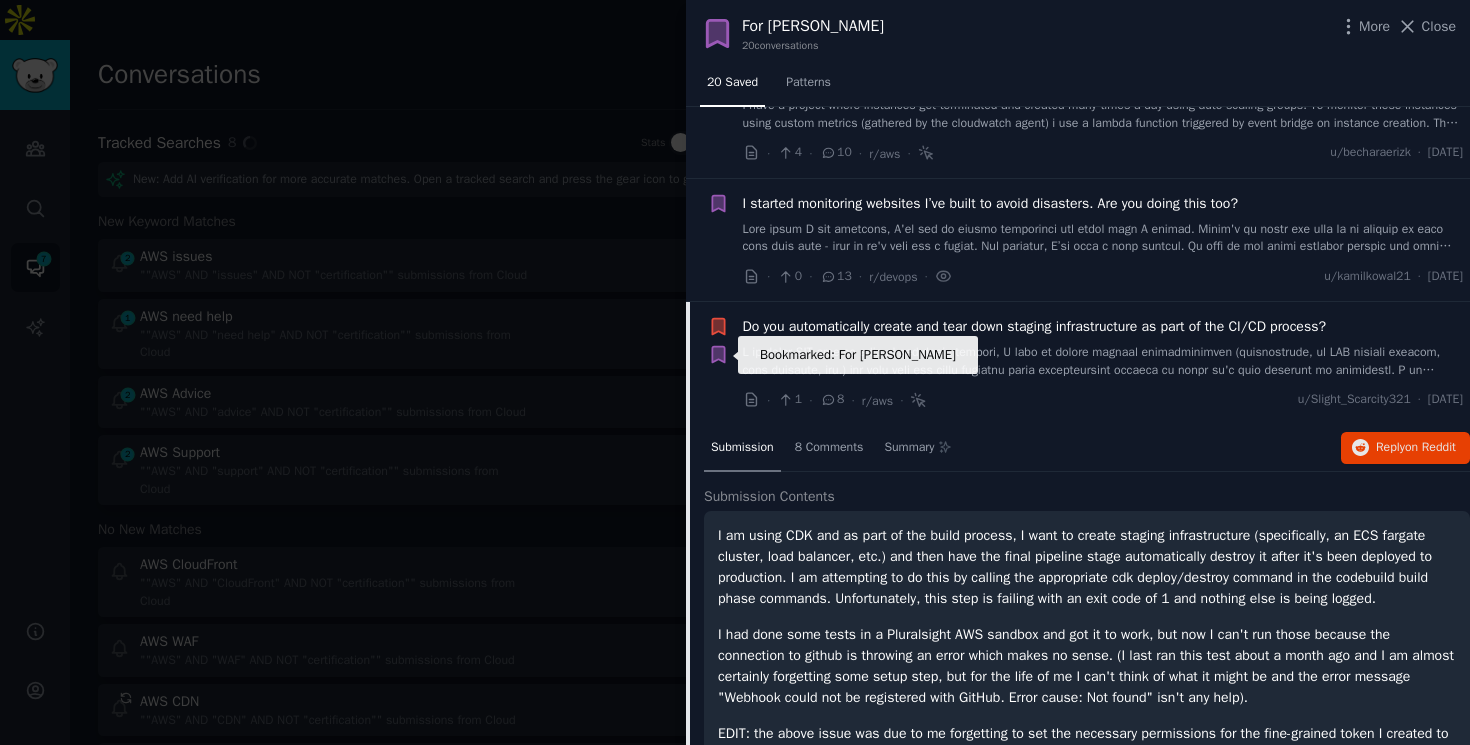 click 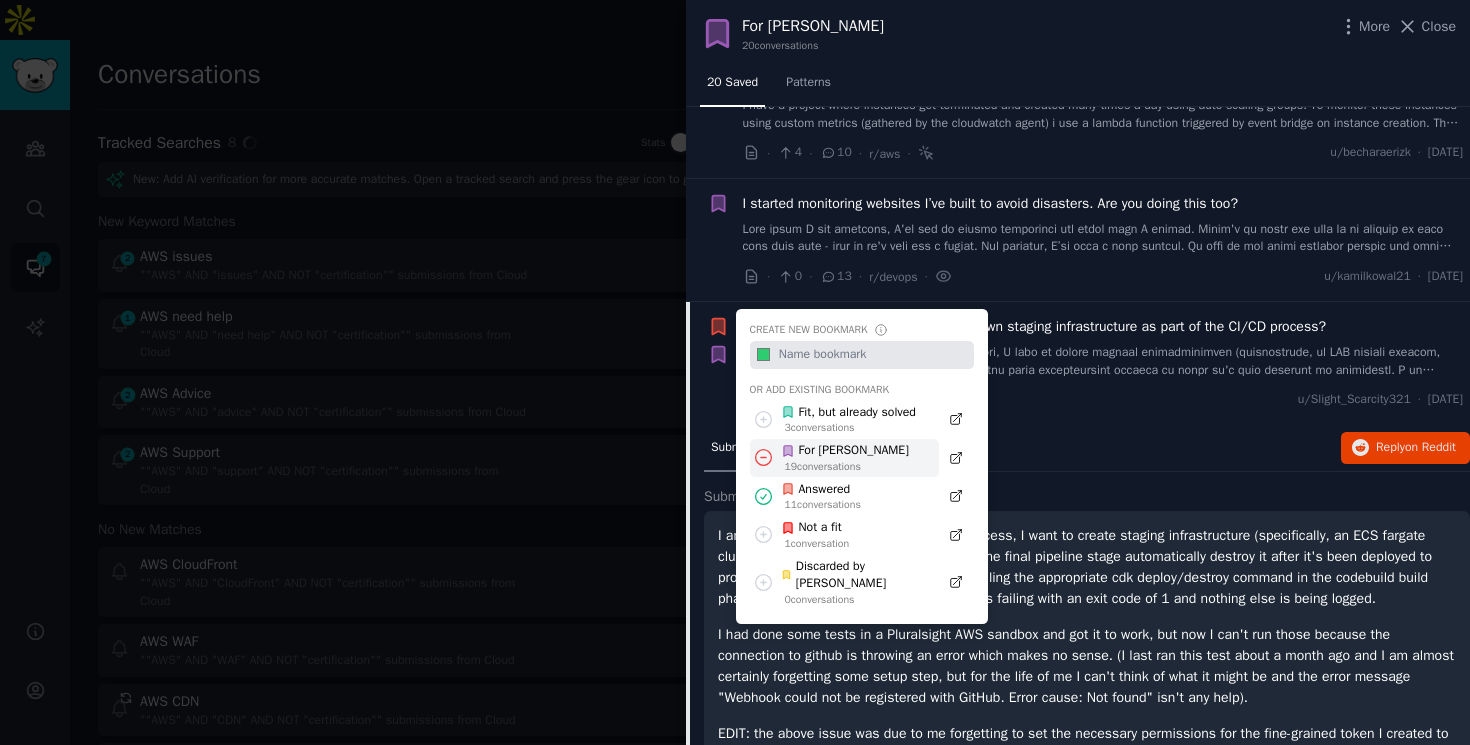 click 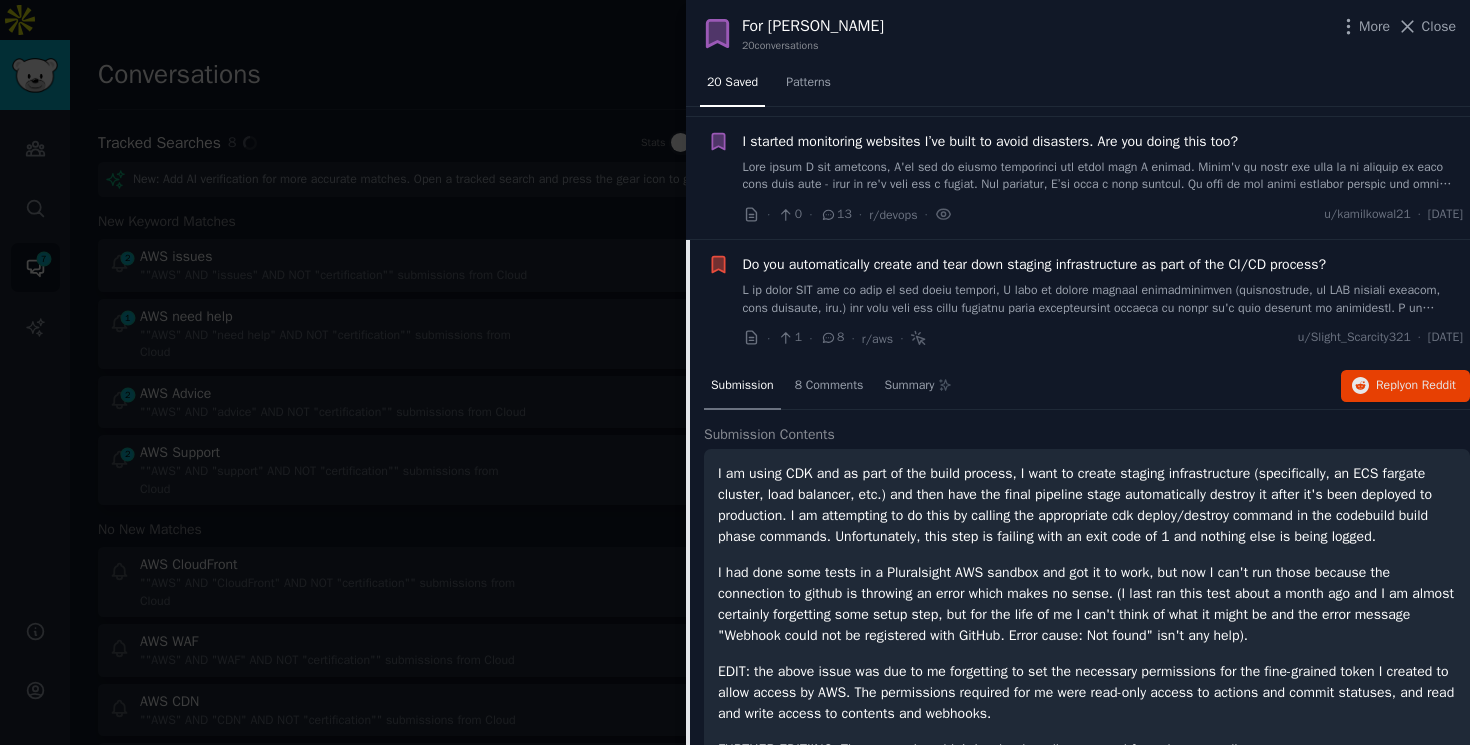 scroll, scrollTop: 0, scrollLeft: 0, axis: both 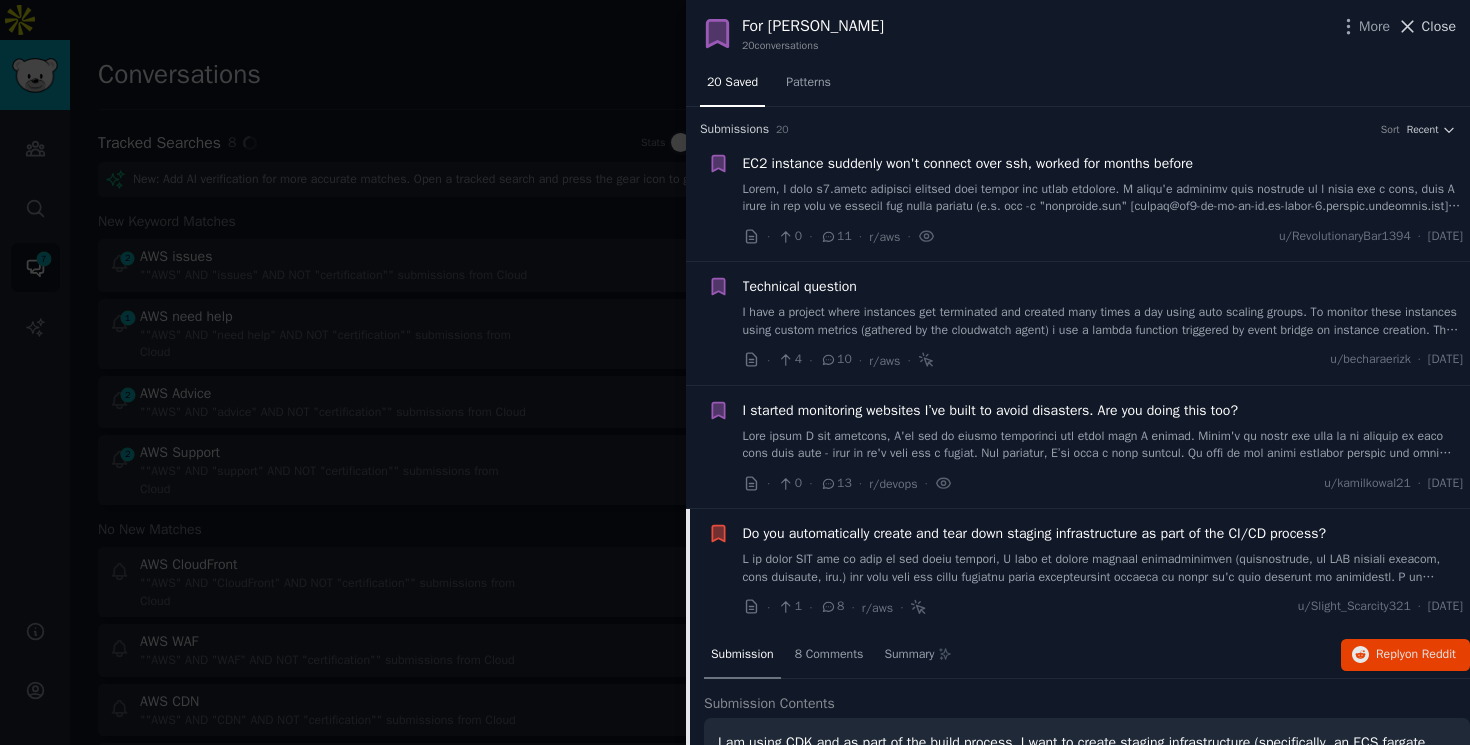 click 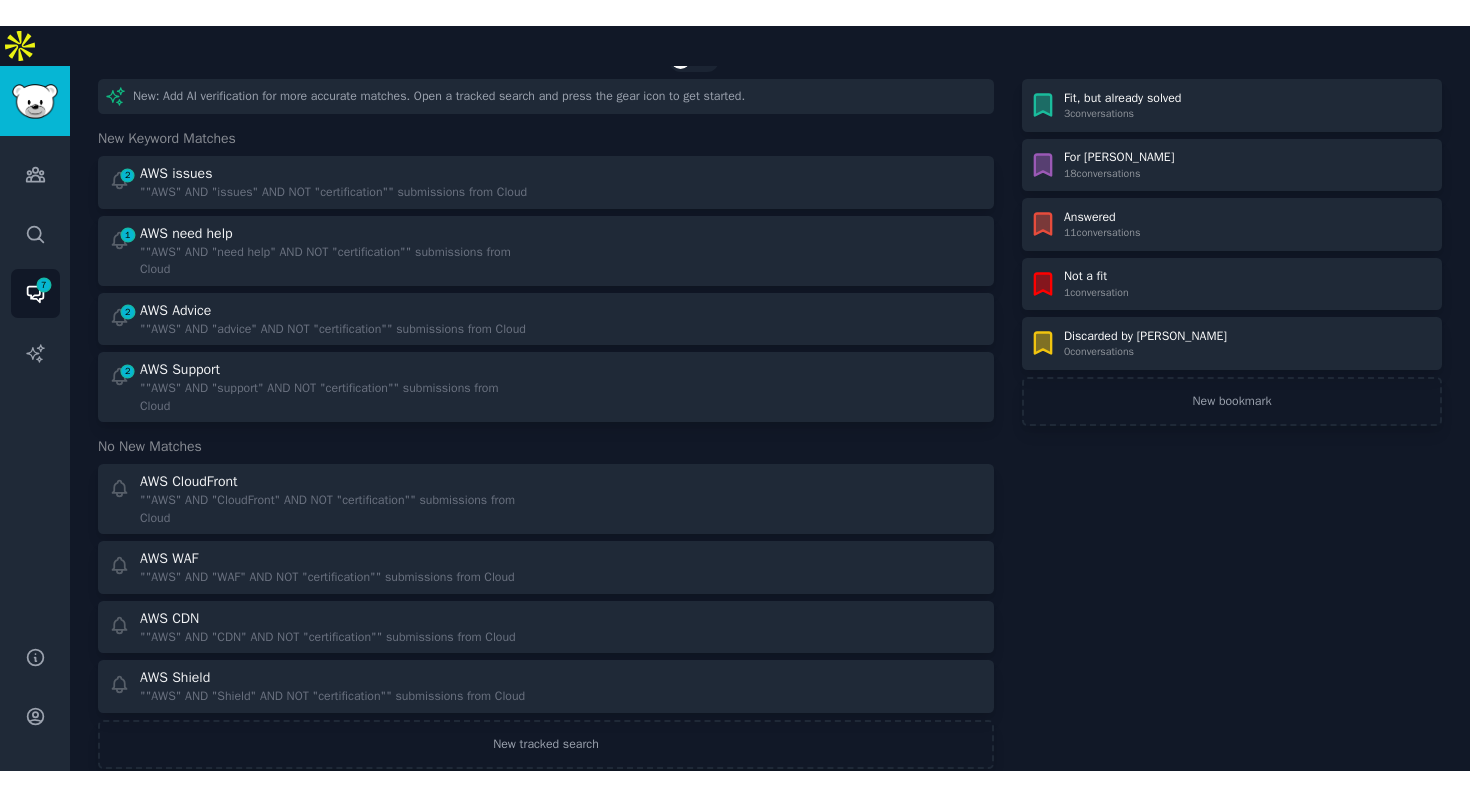 scroll, scrollTop: 0, scrollLeft: 0, axis: both 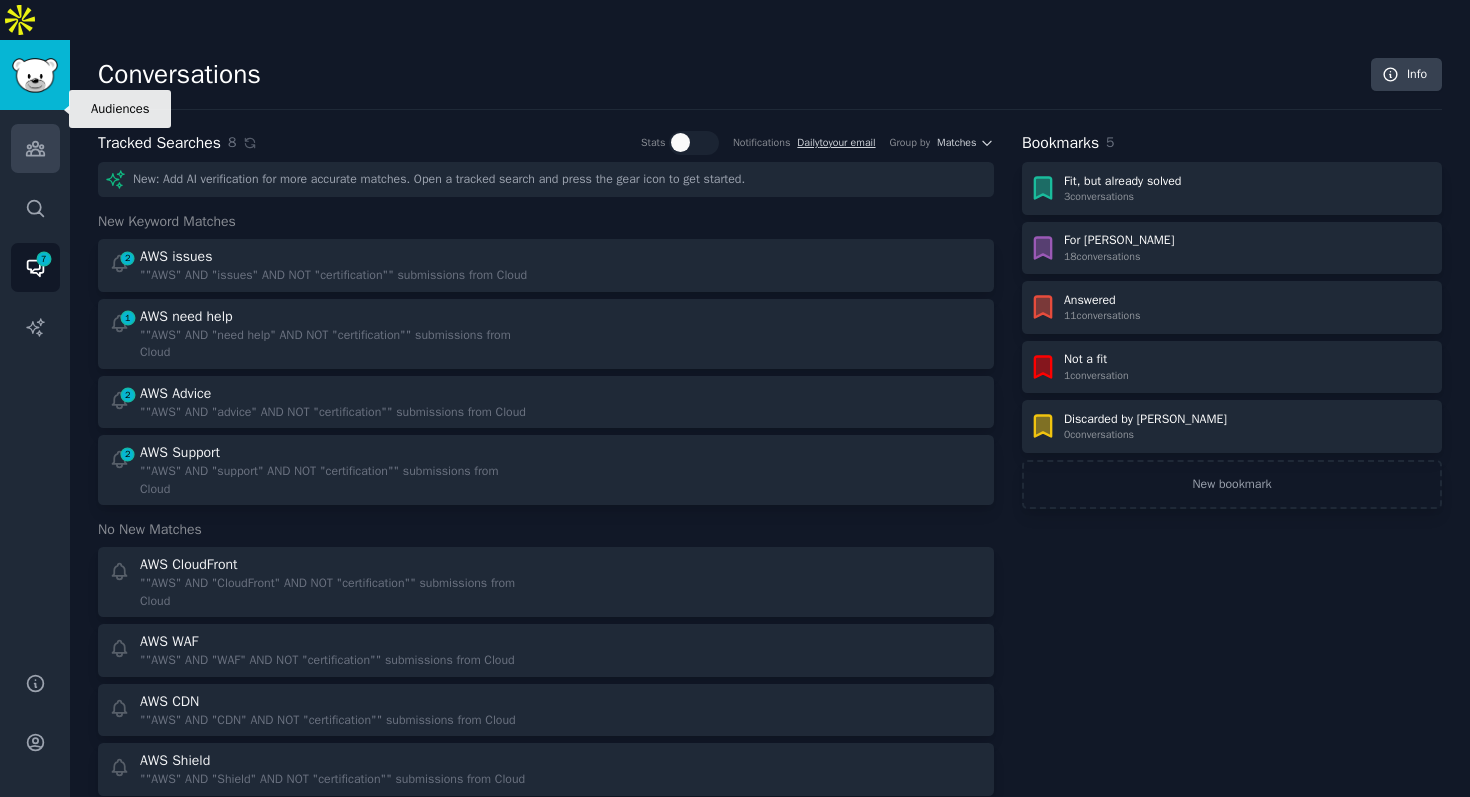click 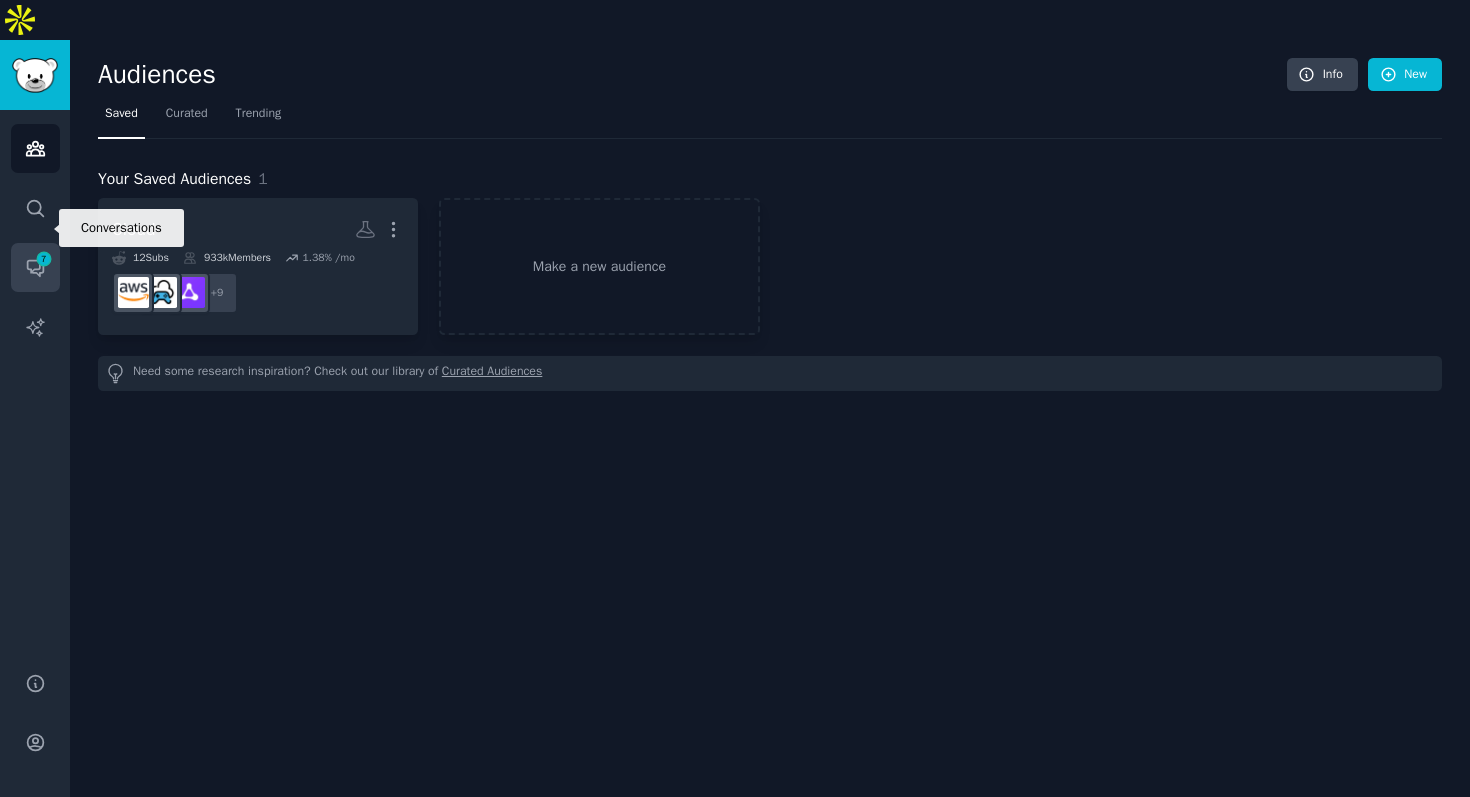 click 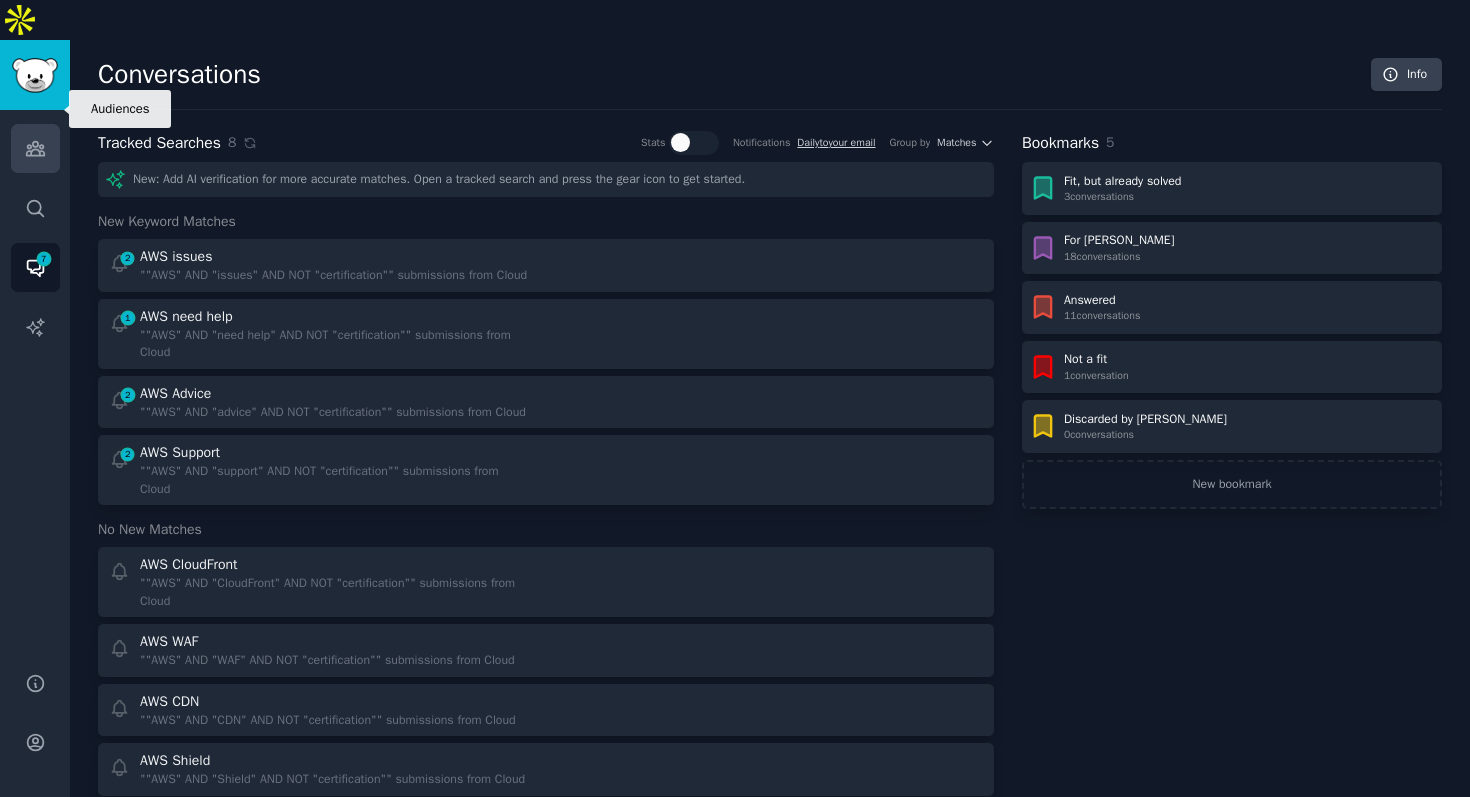 click on "Audiences" at bounding box center [35, 148] 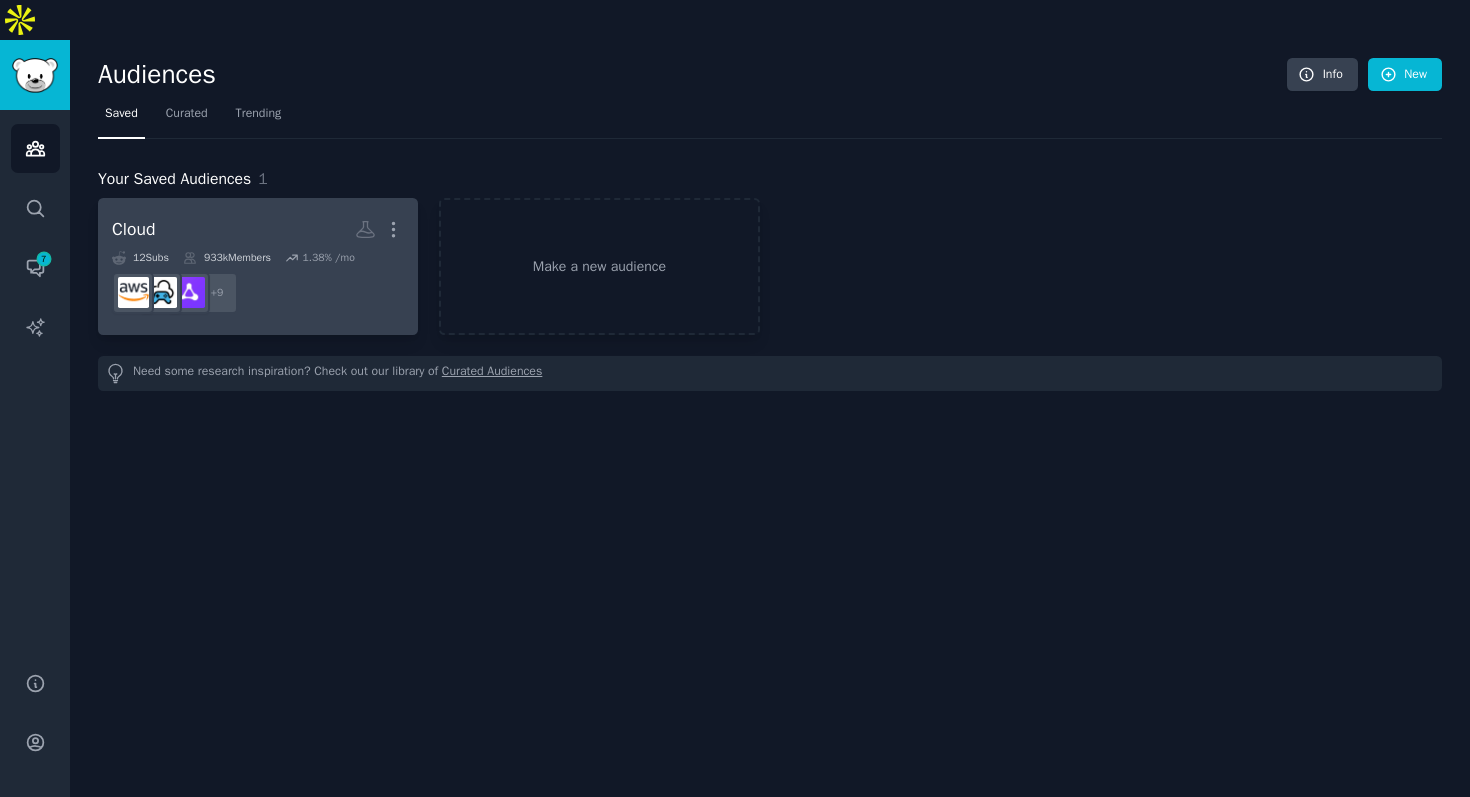 click on "+ 9" at bounding box center (258, 293) 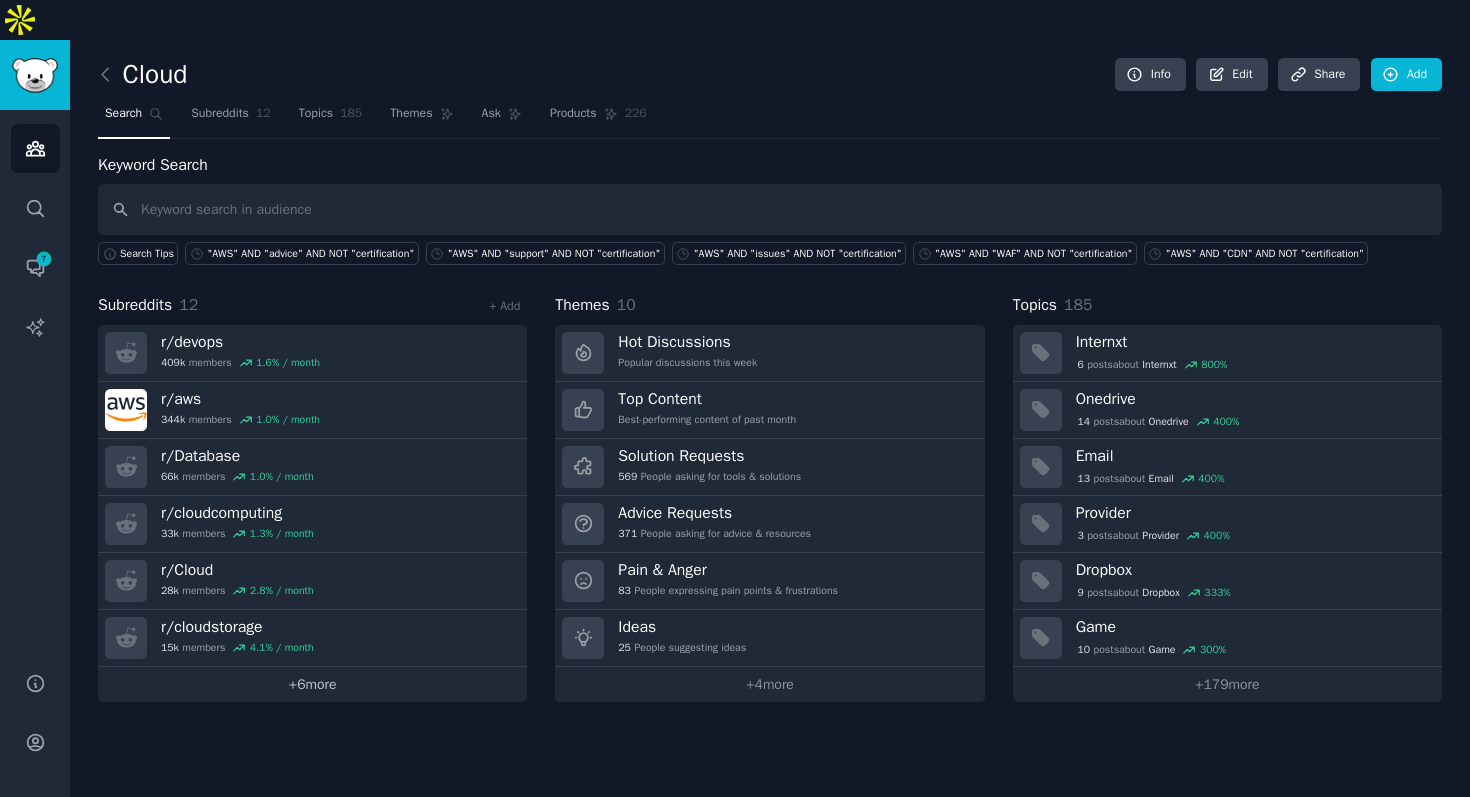 click on "+  6  more" at bounding box center [312, 684] 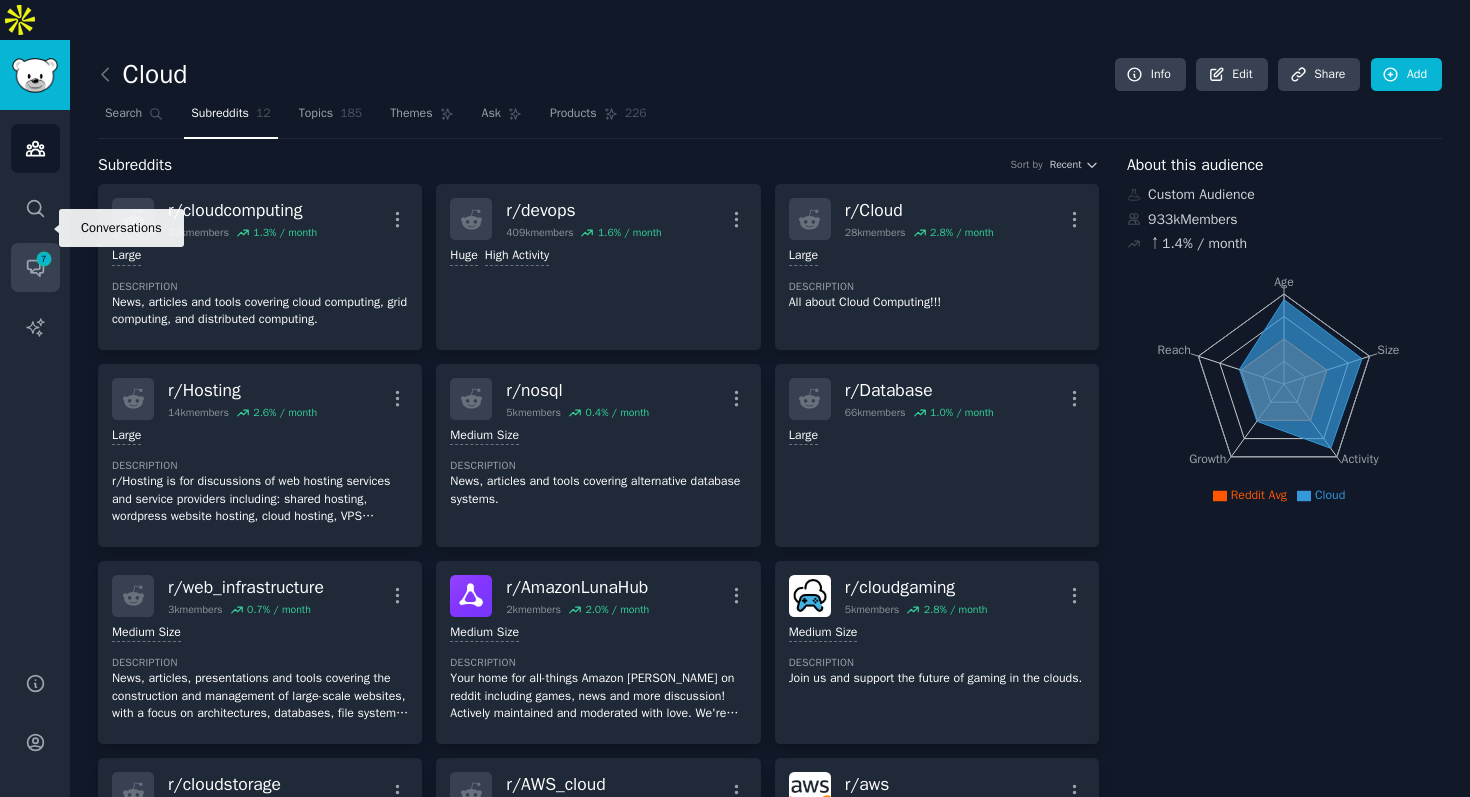 click on "7" at bounding box center (44, 259) 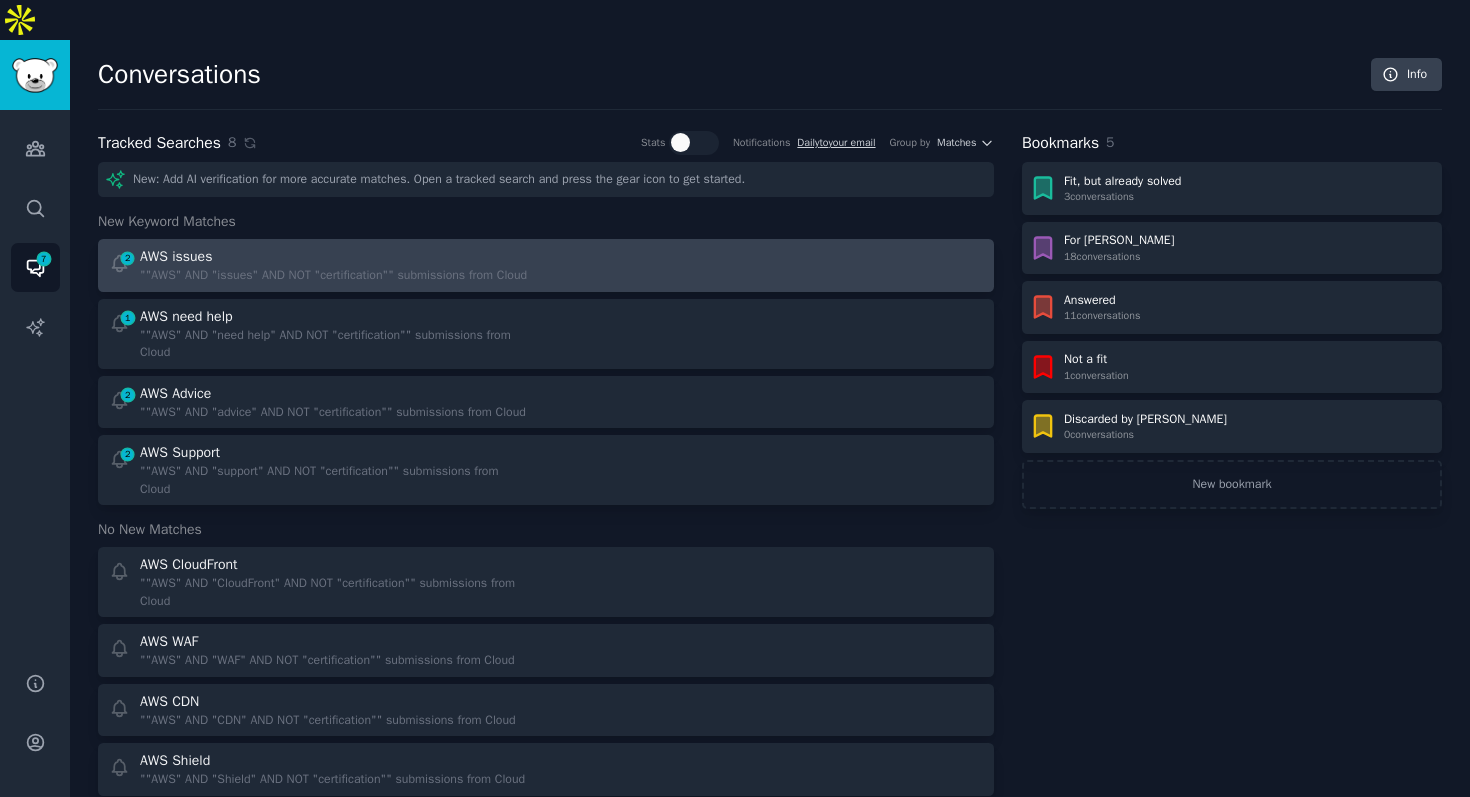 click on """AWS" AND "issues" AND NOT "certification"" submissions from Cloud" at bounding box center (333, 276) 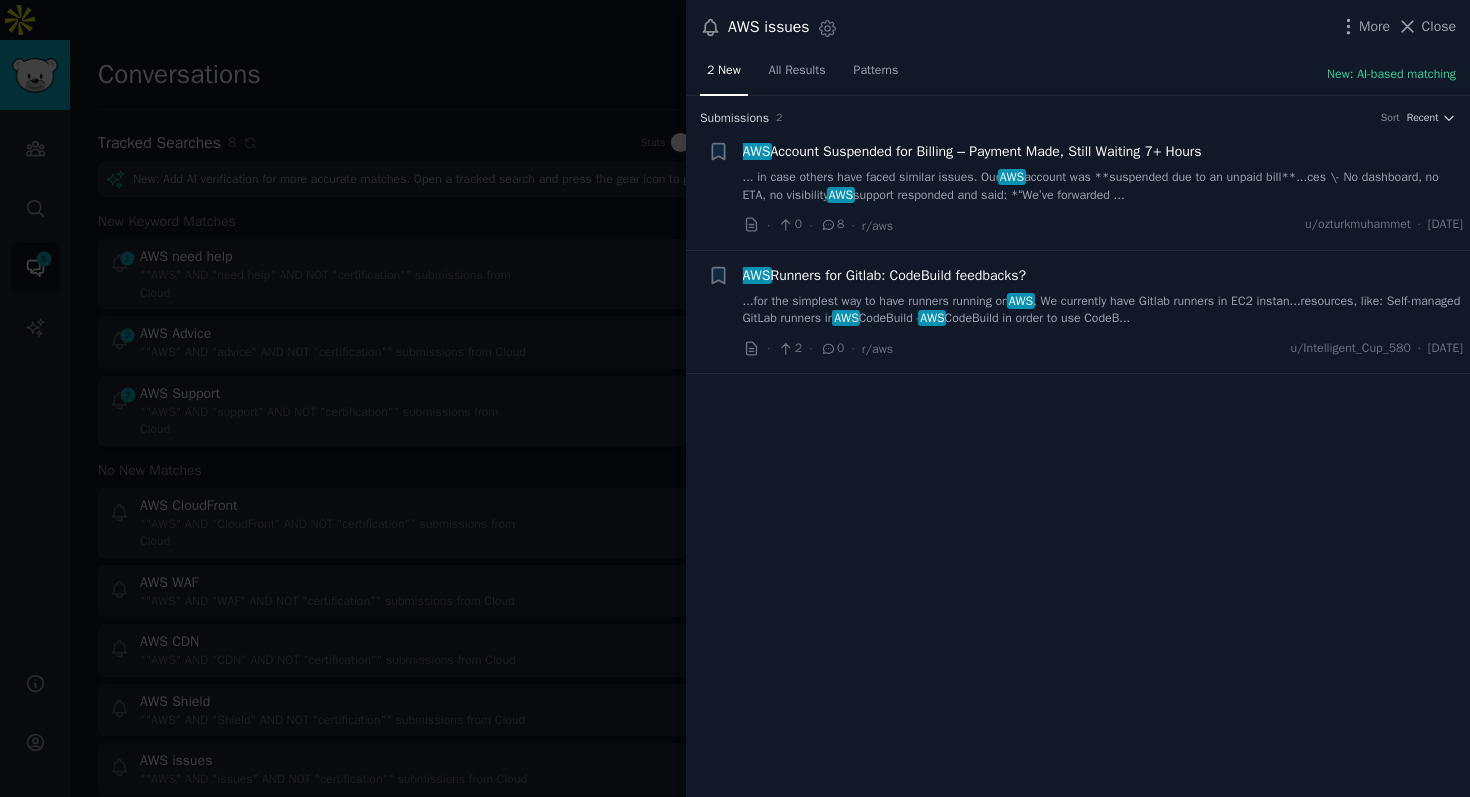 click at bounding box center (735, 398) 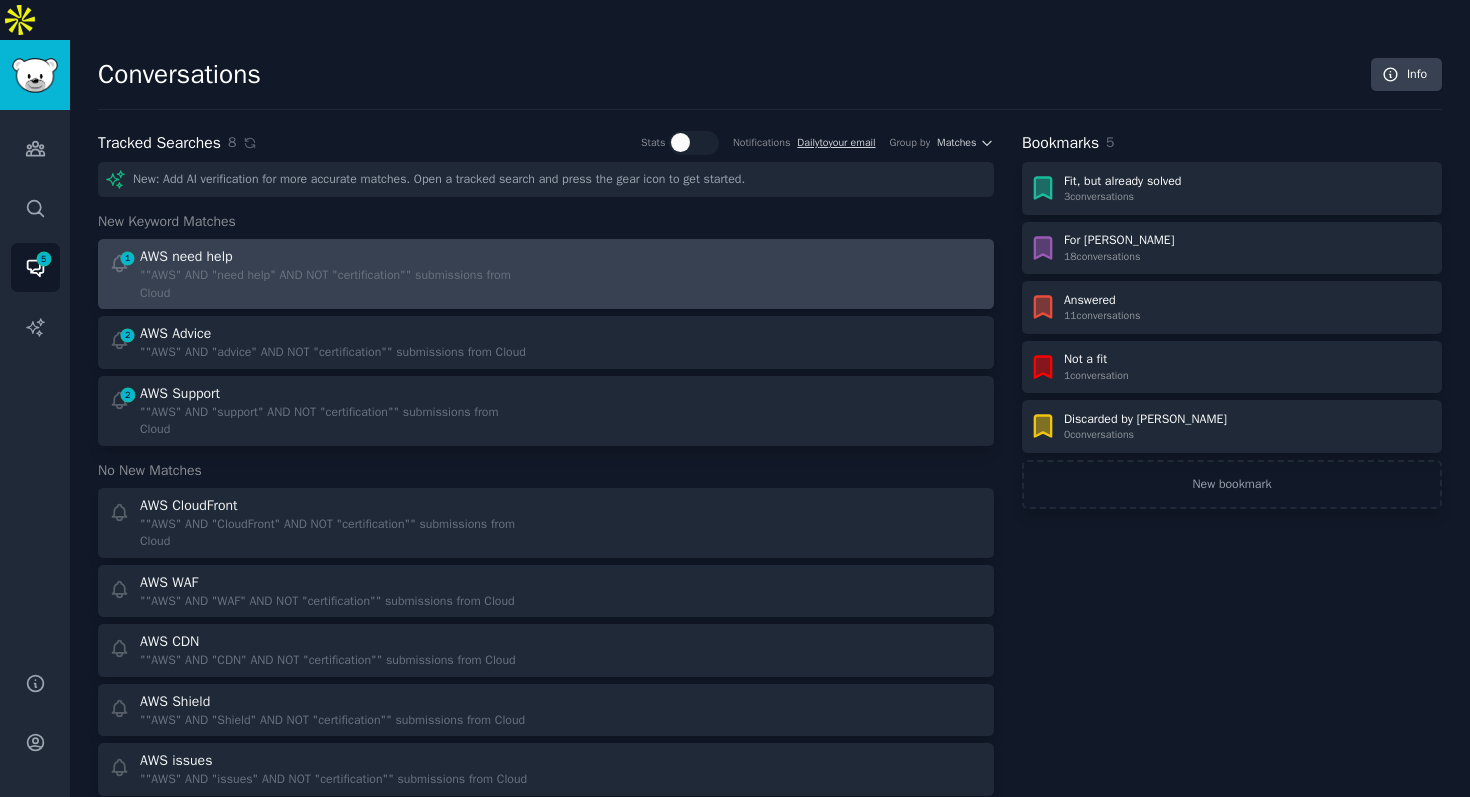 click at bounding box center (772, 274) 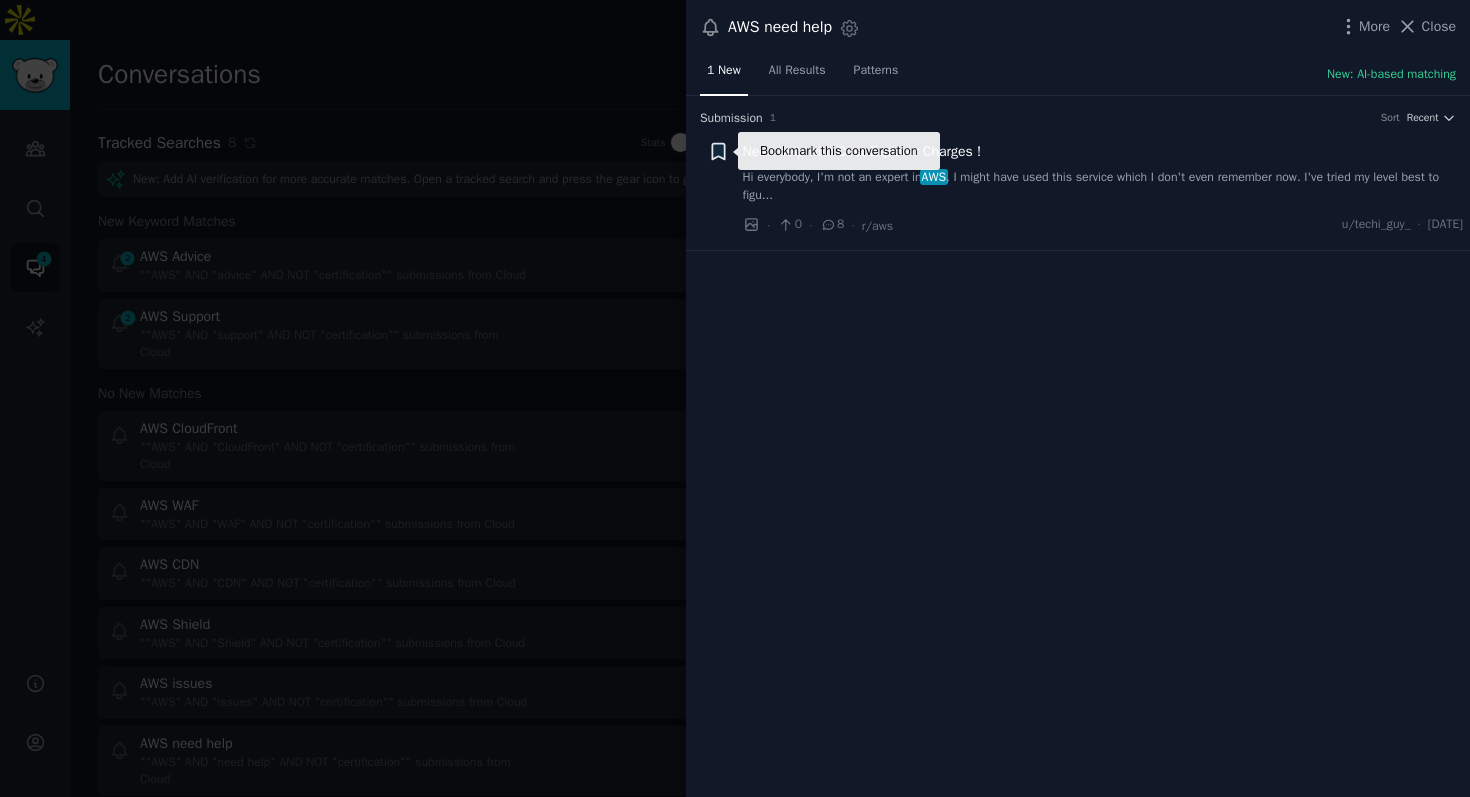 click 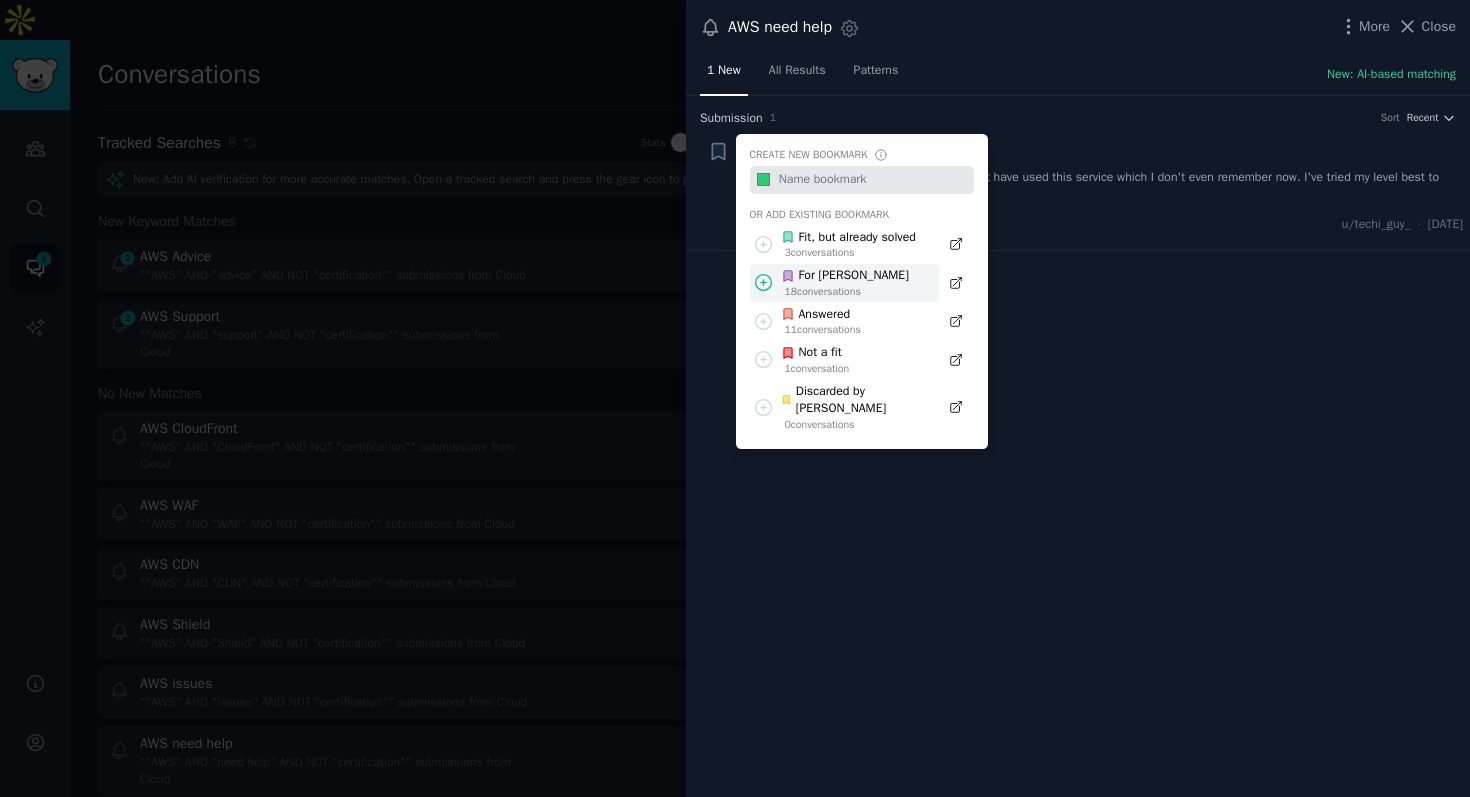 click on "18  conversation s" at bounding box center [847, 292] 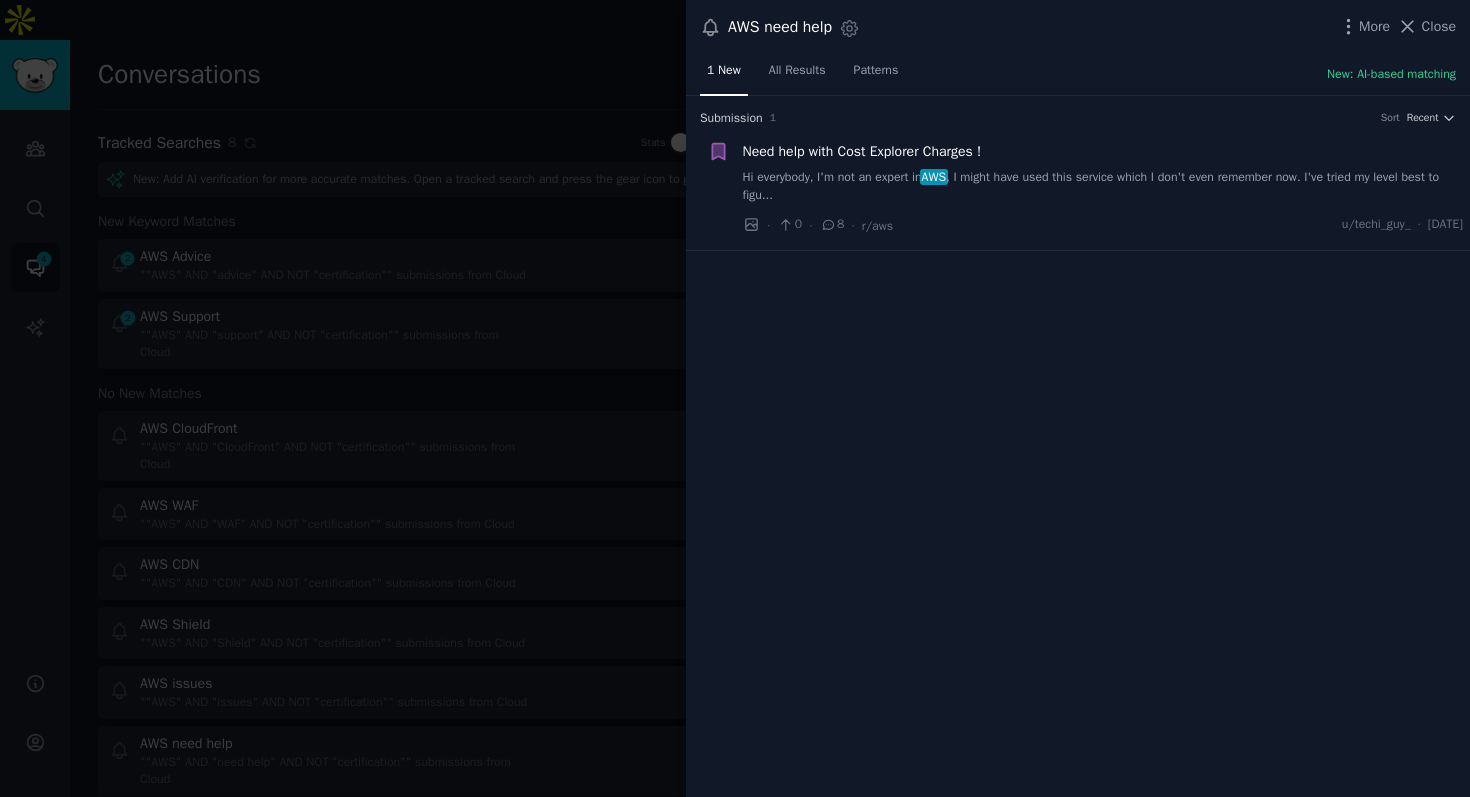 click at bounding box center (735, 398) 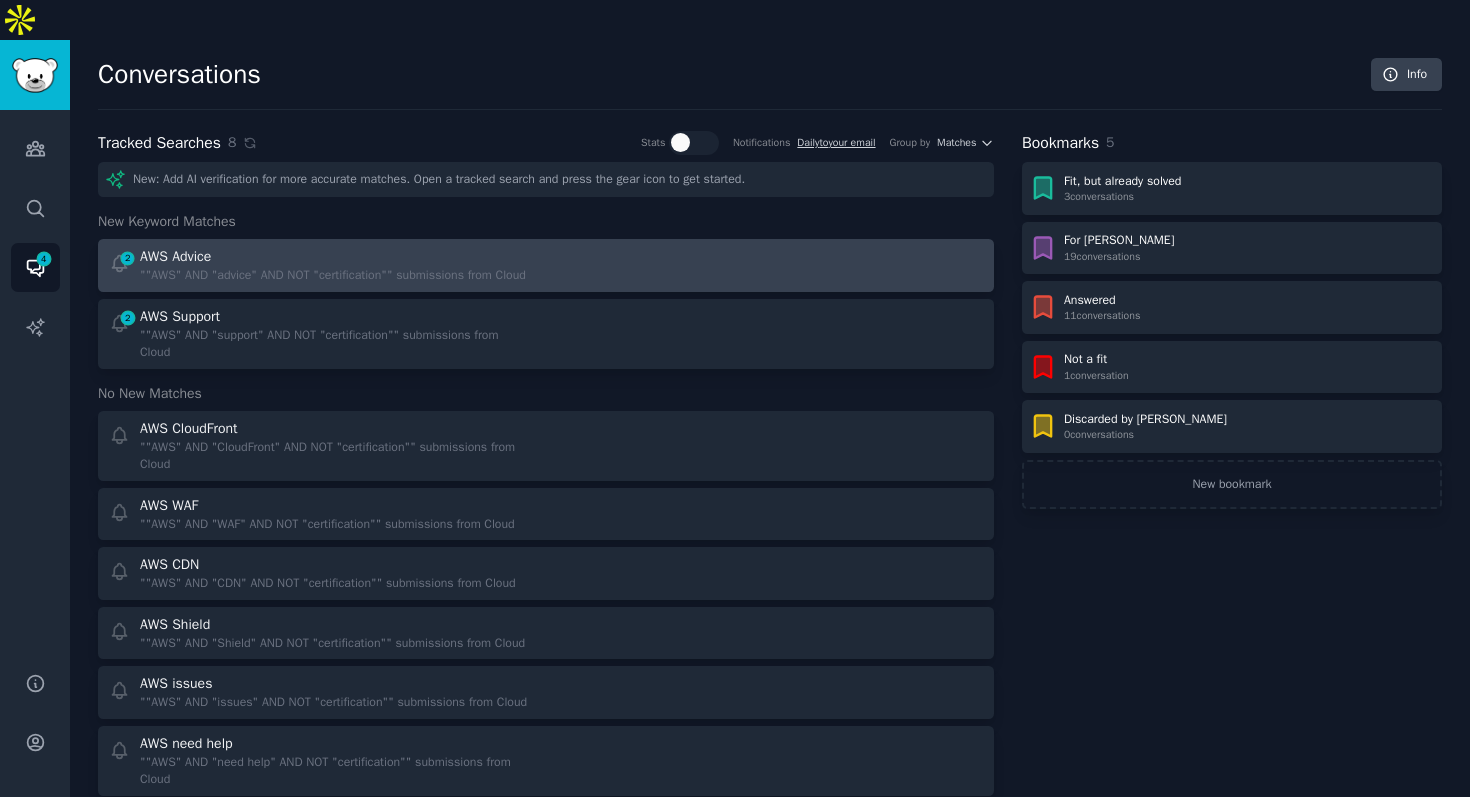 click at bounding box center (772, 265) 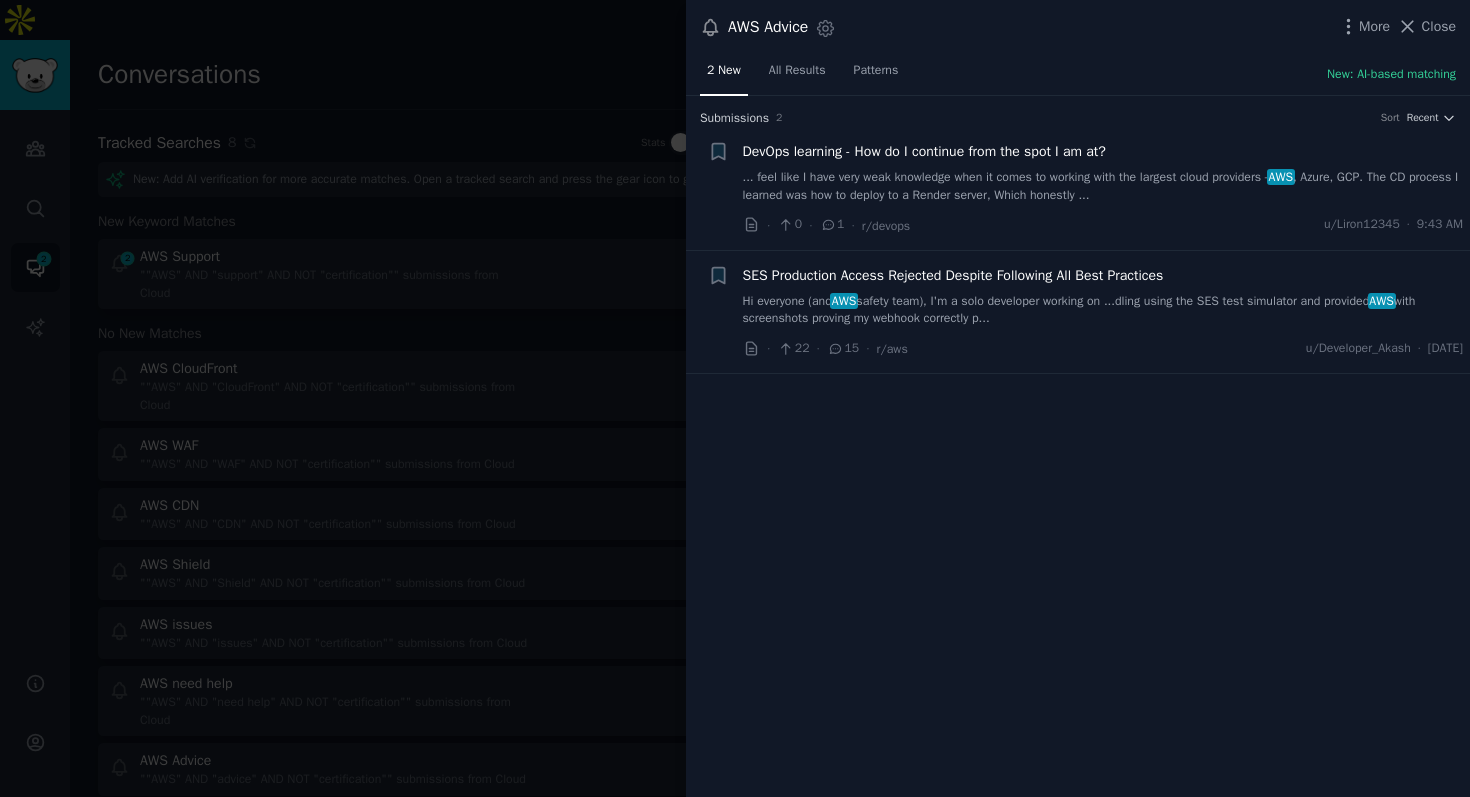 click on "Submission s 2   Sort Recent + DevOps learning - How do I continue from the spot I am at? ... feel like I have very weak knowledge when it comes to working with the largest cloud providers -  AWS , Azure, GCP.
The CD process I learned was how to deploy to a Render server, Which honestly ... · 0 · 1 · r/devops u/Liron12345 · 9:43 AM + SES Production Access Rejected Despite Following All Best Practices Hi everyone (and  AWS  safety team),
I'm a solo developer working on ...dling using the SES test simulator and provided  AWS  with screenshots proving my webhook correctly p... · 22 · 15 · r/aws u/Developer_Akash · [DATE]" at bounding box center [1078, 447] 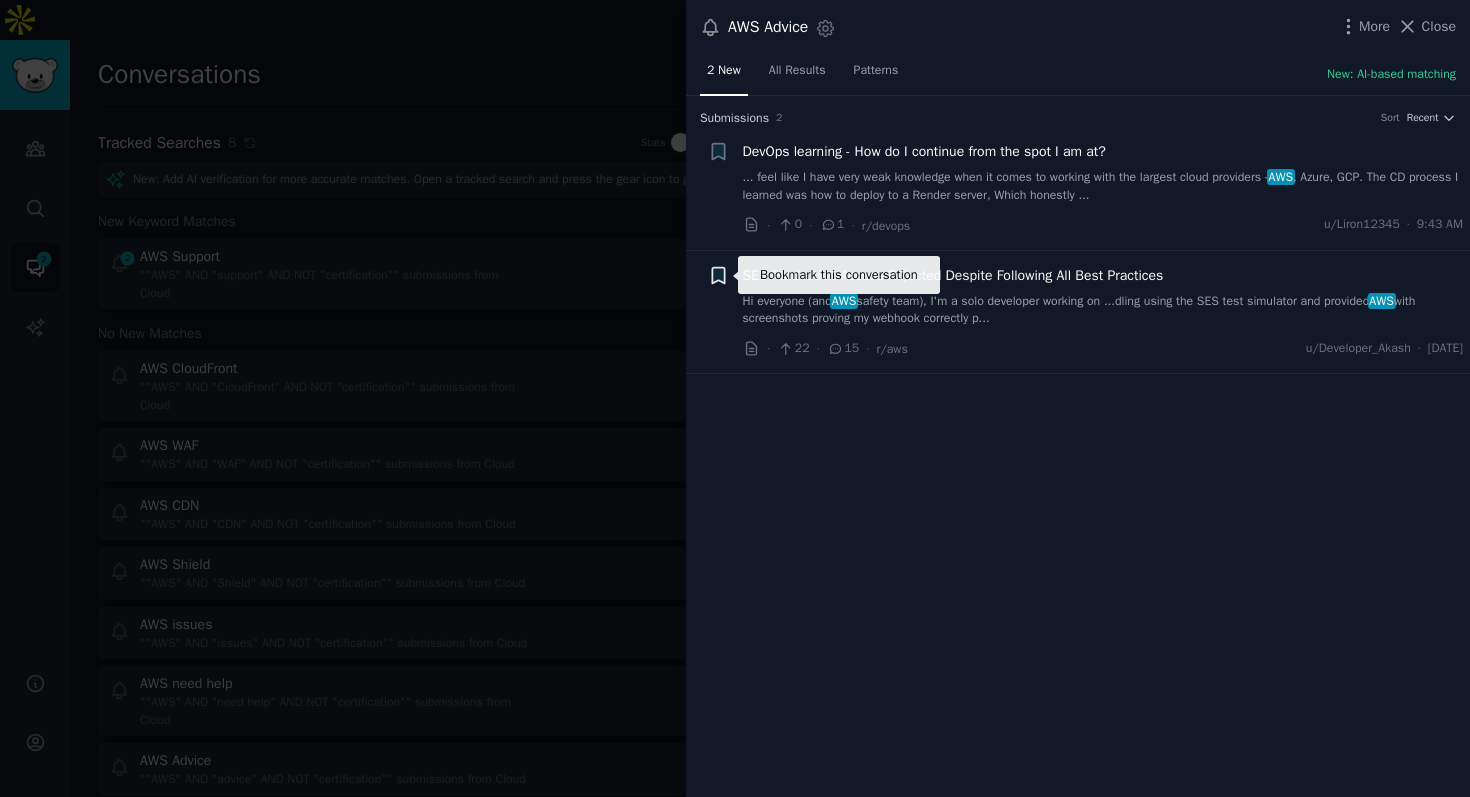 click 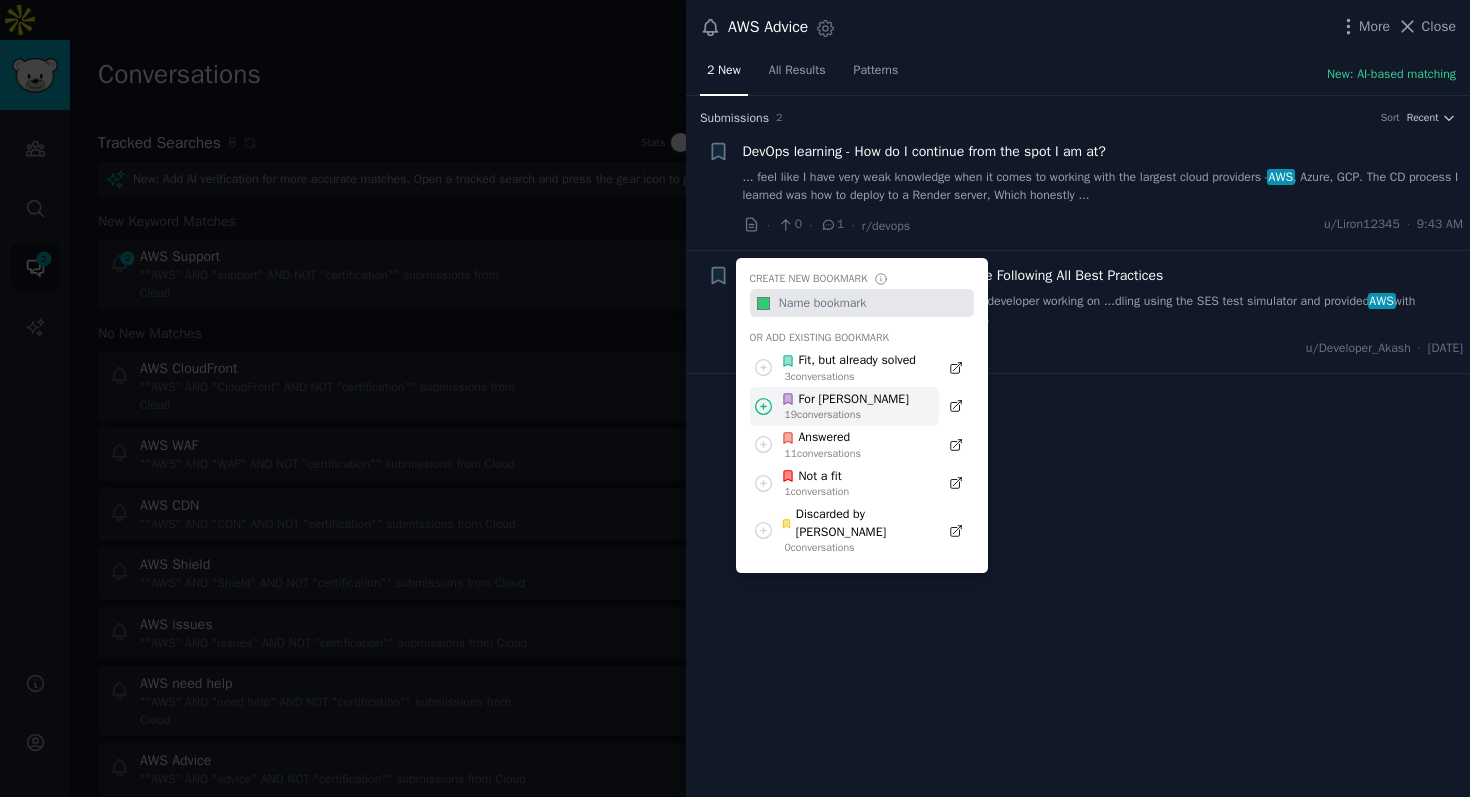 click on "For [PERSON_NAME]" at bounding box center [845, 400] 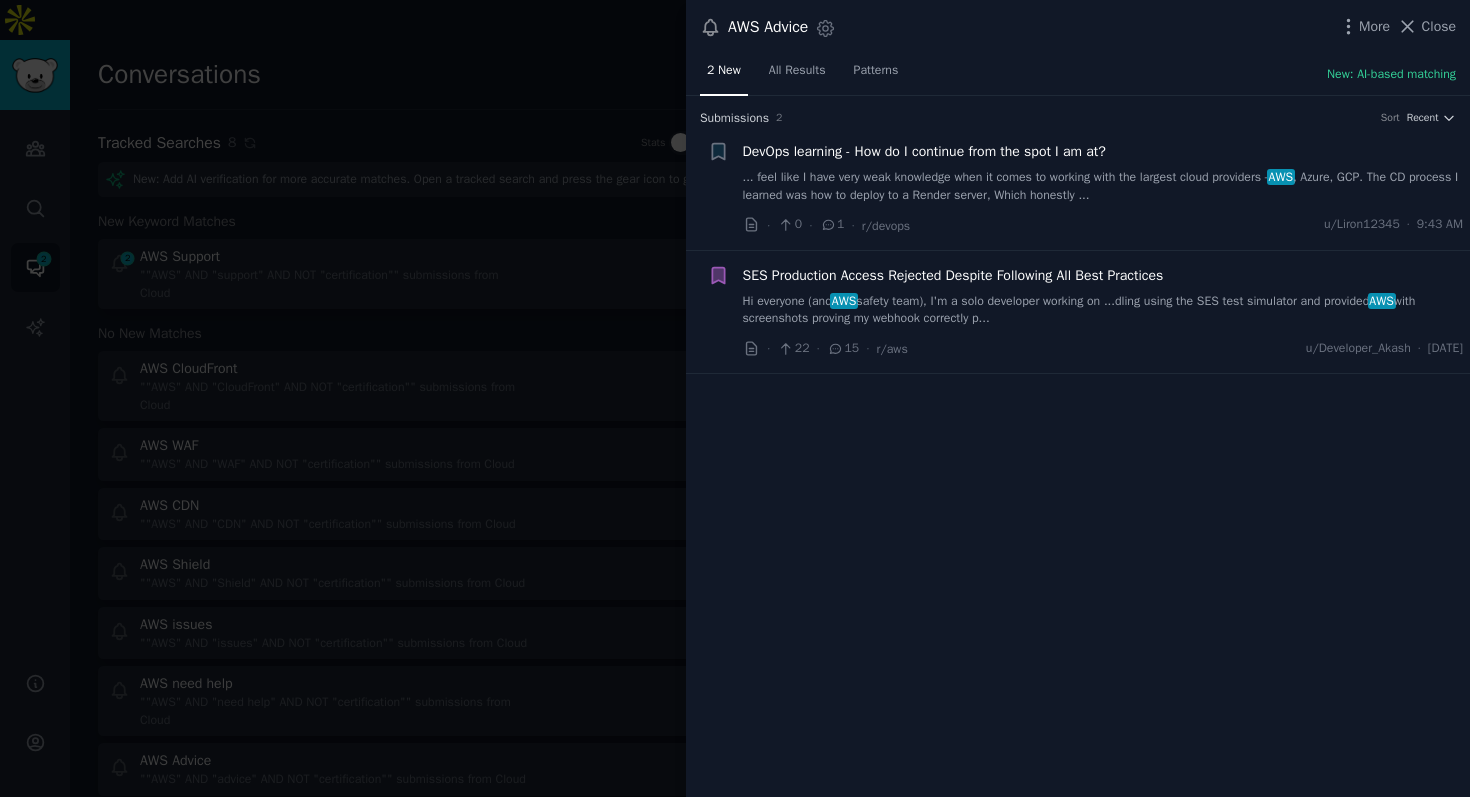 click on "Submission s 2   Sort Recent + DevOps learning - How do I continue from the spot I am at? ... feel like I have very weak knowledge when it comes to working with the largest cloud providers -  AWS , Azure, GCP.
The CD process I learned was how to deploy to a Render server, Which honestly ... · 0 · 1 · r/devops u/Liron12345 · 9:43 AM Bookmark this conversation SES Production Access Rejected Despite Following All Best Practices Hi everyone (and  AWS  safety team),
I'm a solo developer working on ...dling using the SES test simulator and provided  AWS  with screenshots proving my webhook correctly p... · 22 · 15 · r/aws u/Developer_Akash · [DATE]" at bounding box center [1078, 447] 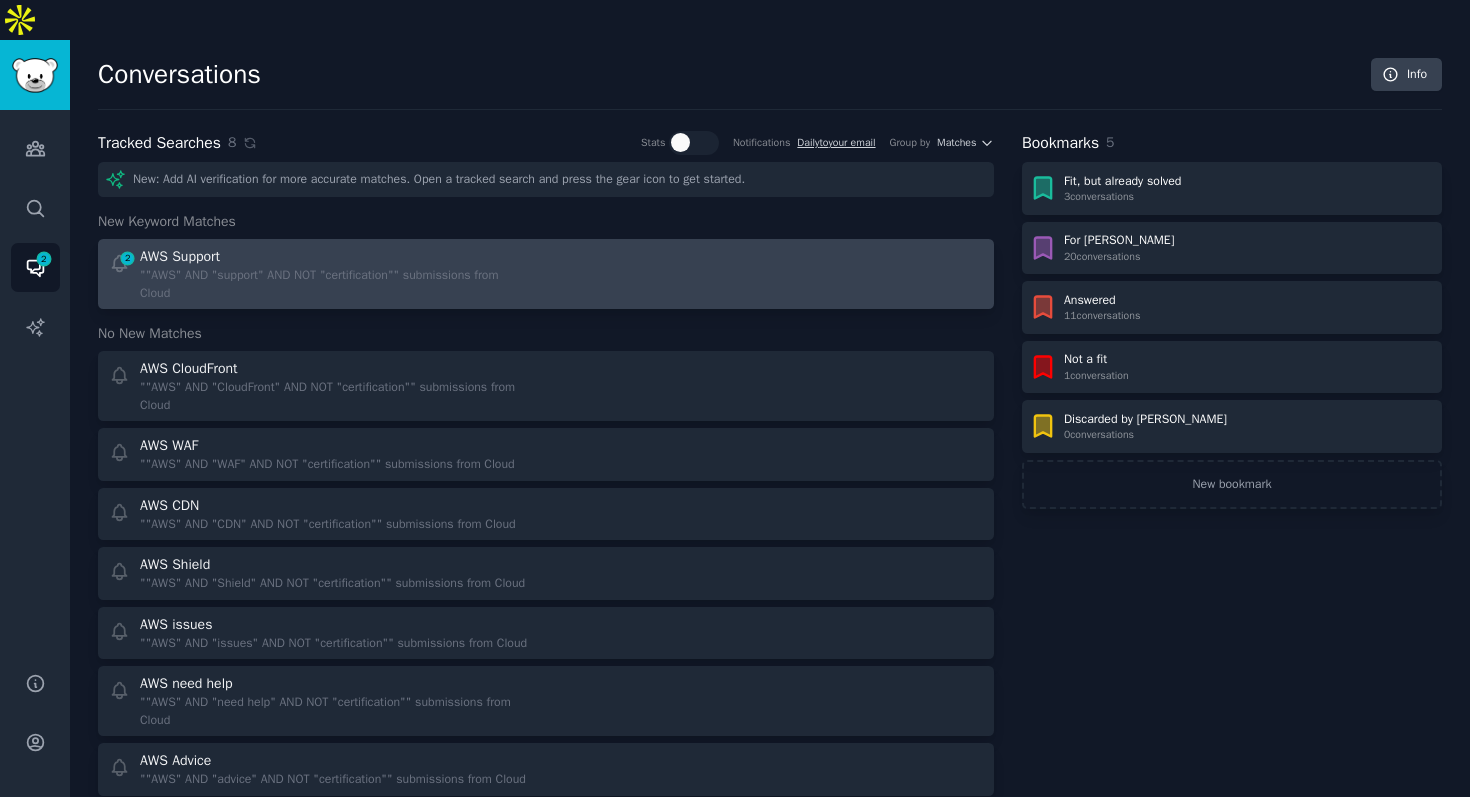 click at bounding box center [772, 274] 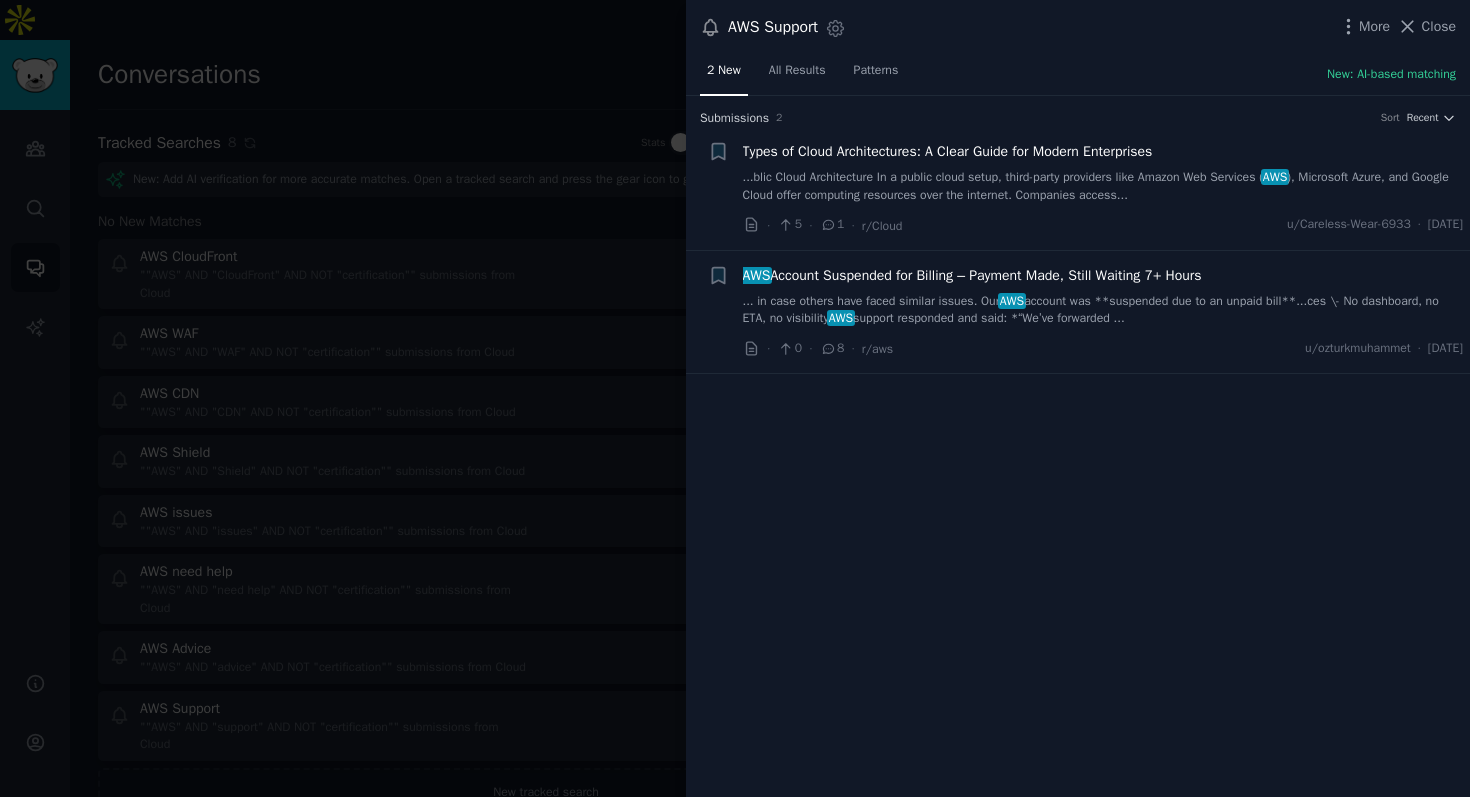 click on "...blic Cloud Architecture
In a public cloud setup, third-party providers like Amazon Web Services ( AWS ), Microsoft Azure, and Google Cloud offer computing resources over the internet. Companies access..." at bounding box center (1103, 186) 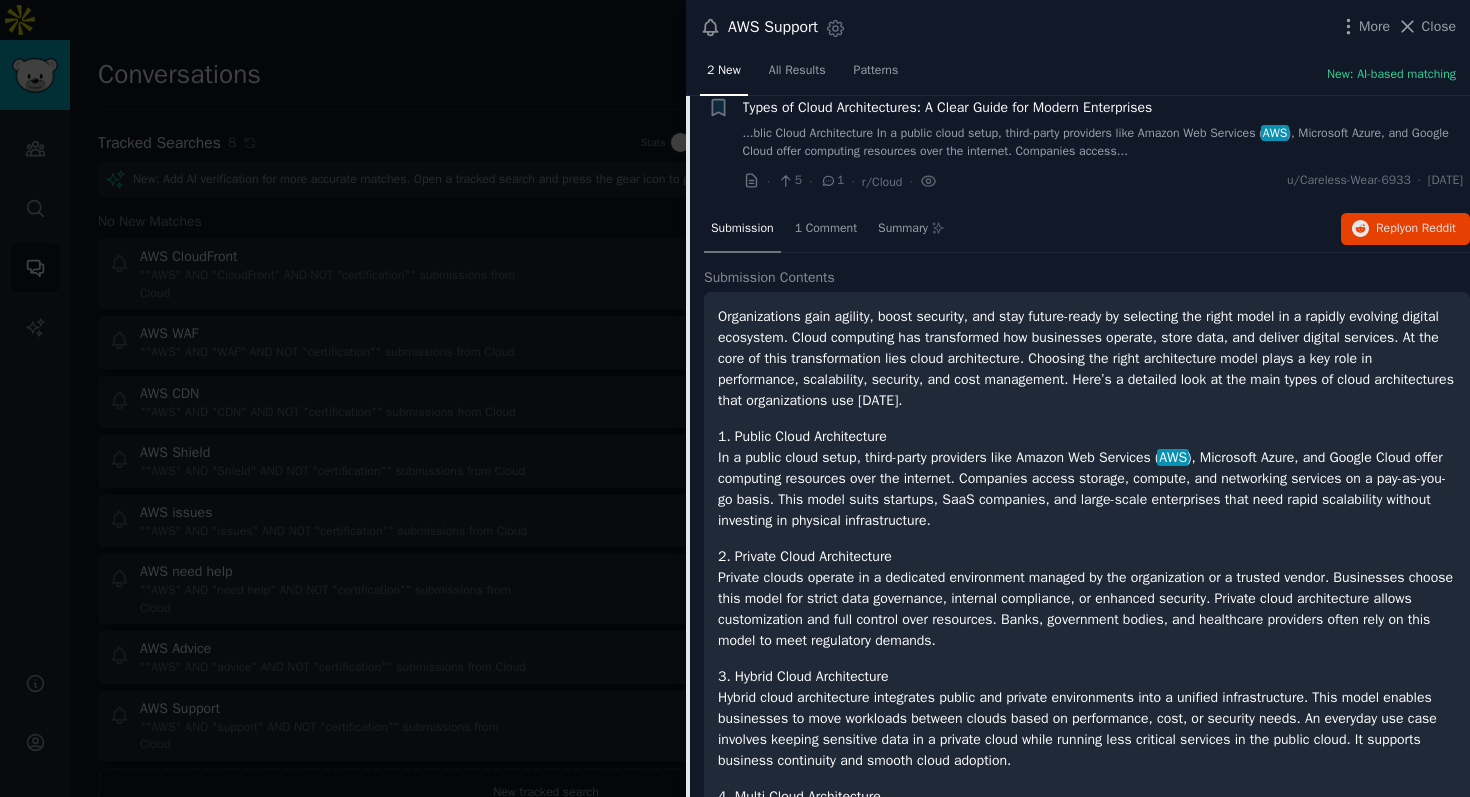 scroll, scrollTop: 0, scrollLeft: 0, axis: both 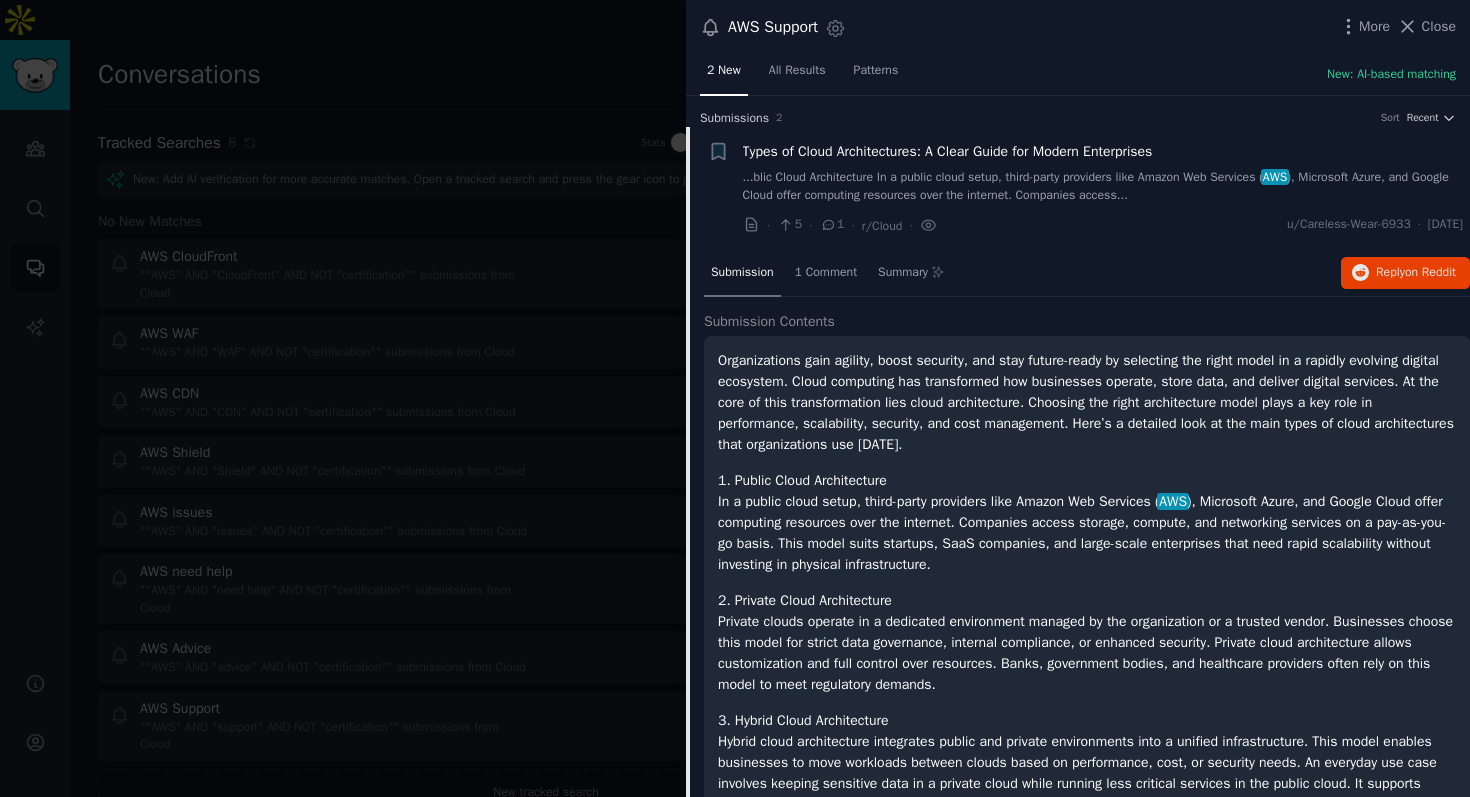click at bounding box center (735, 398) 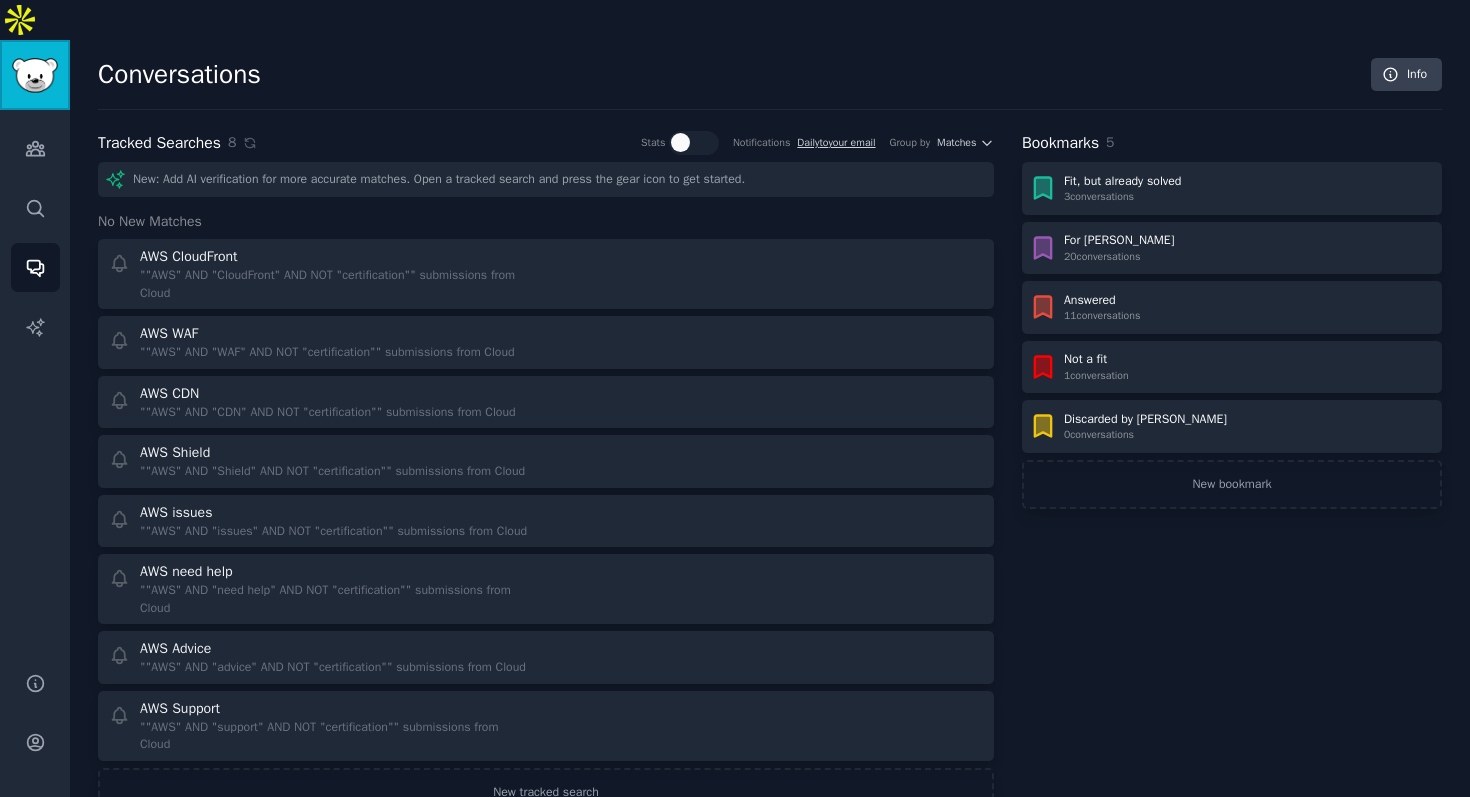 click at bounding box center (35, 75) 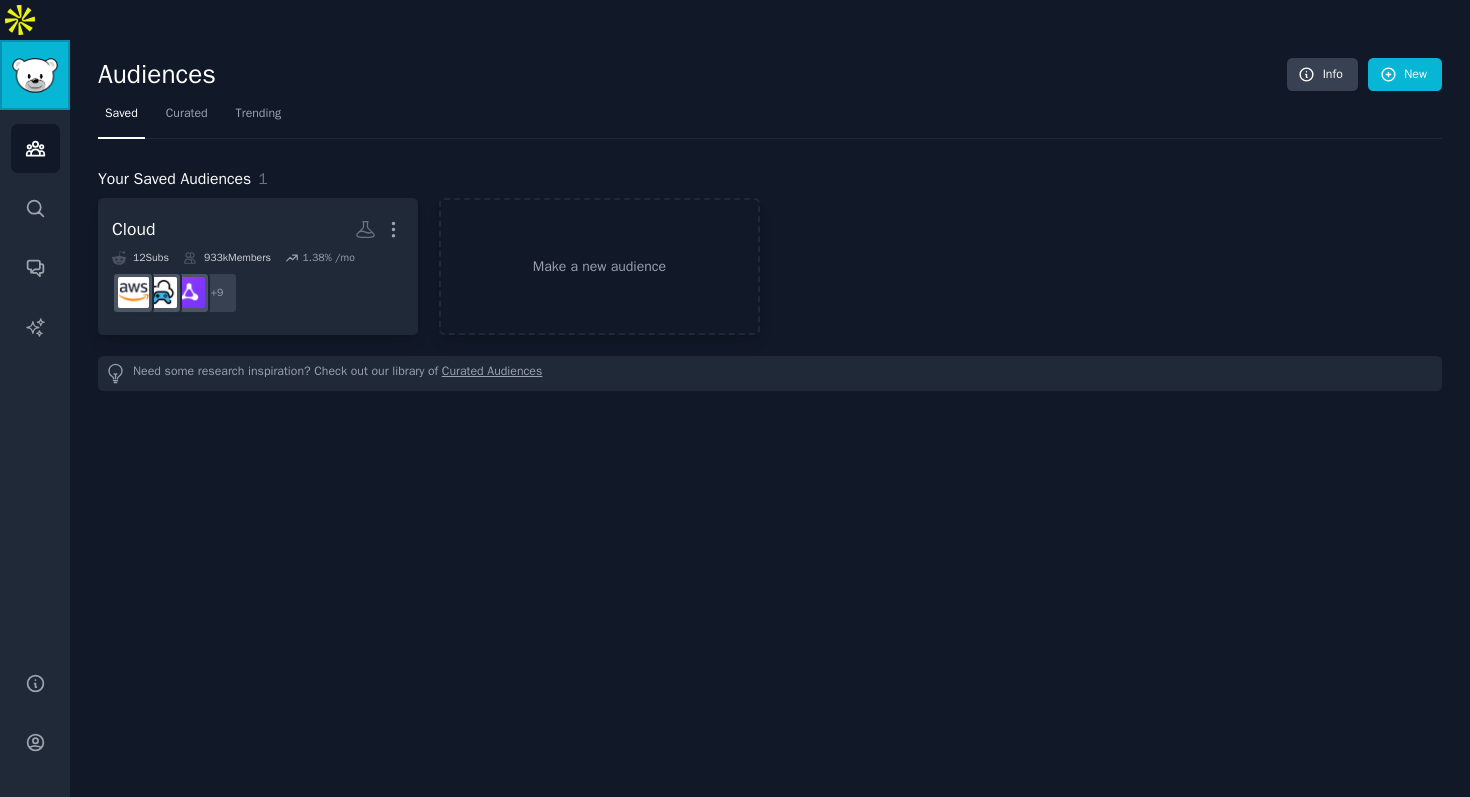 click at bounding box center (35, 75) 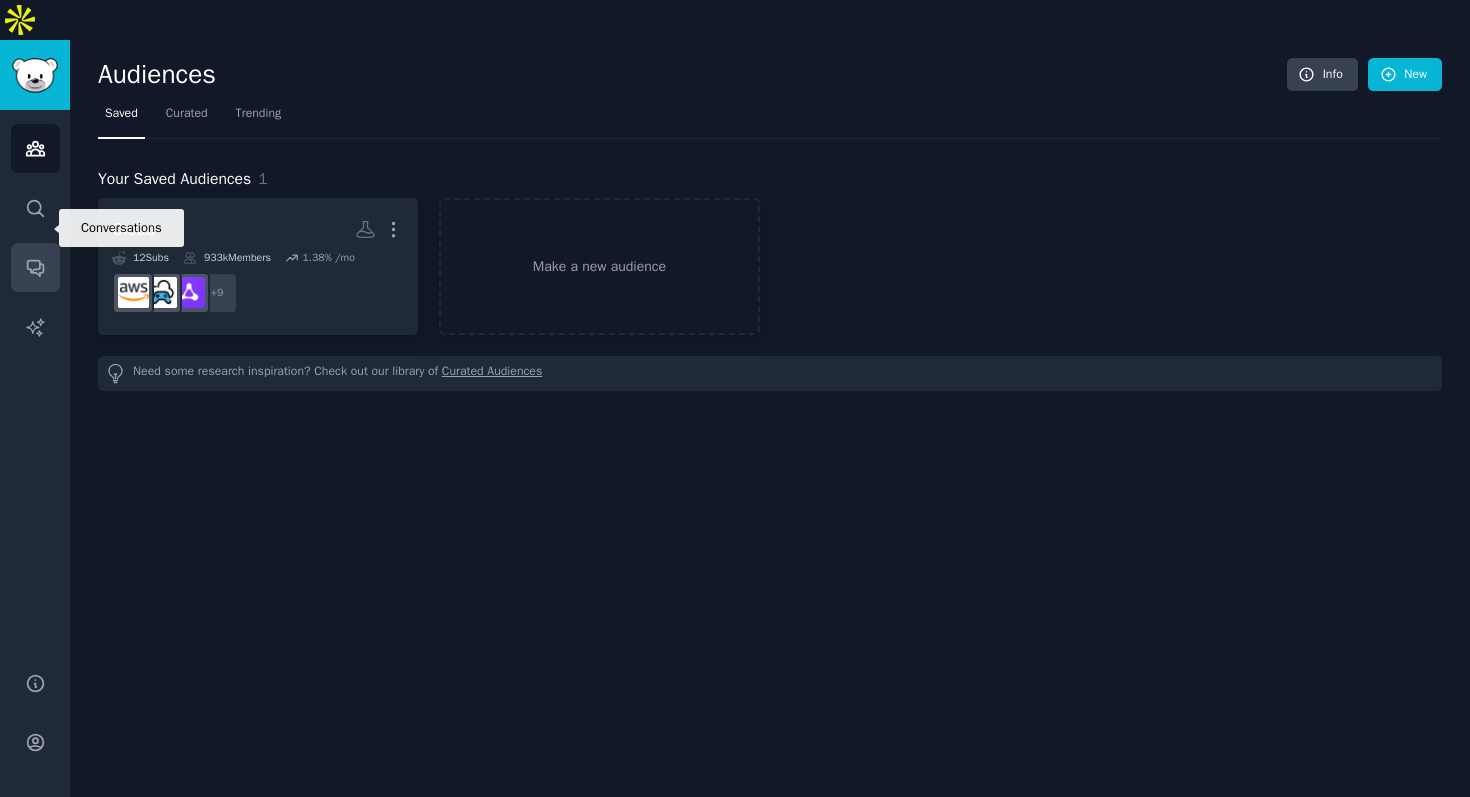 click 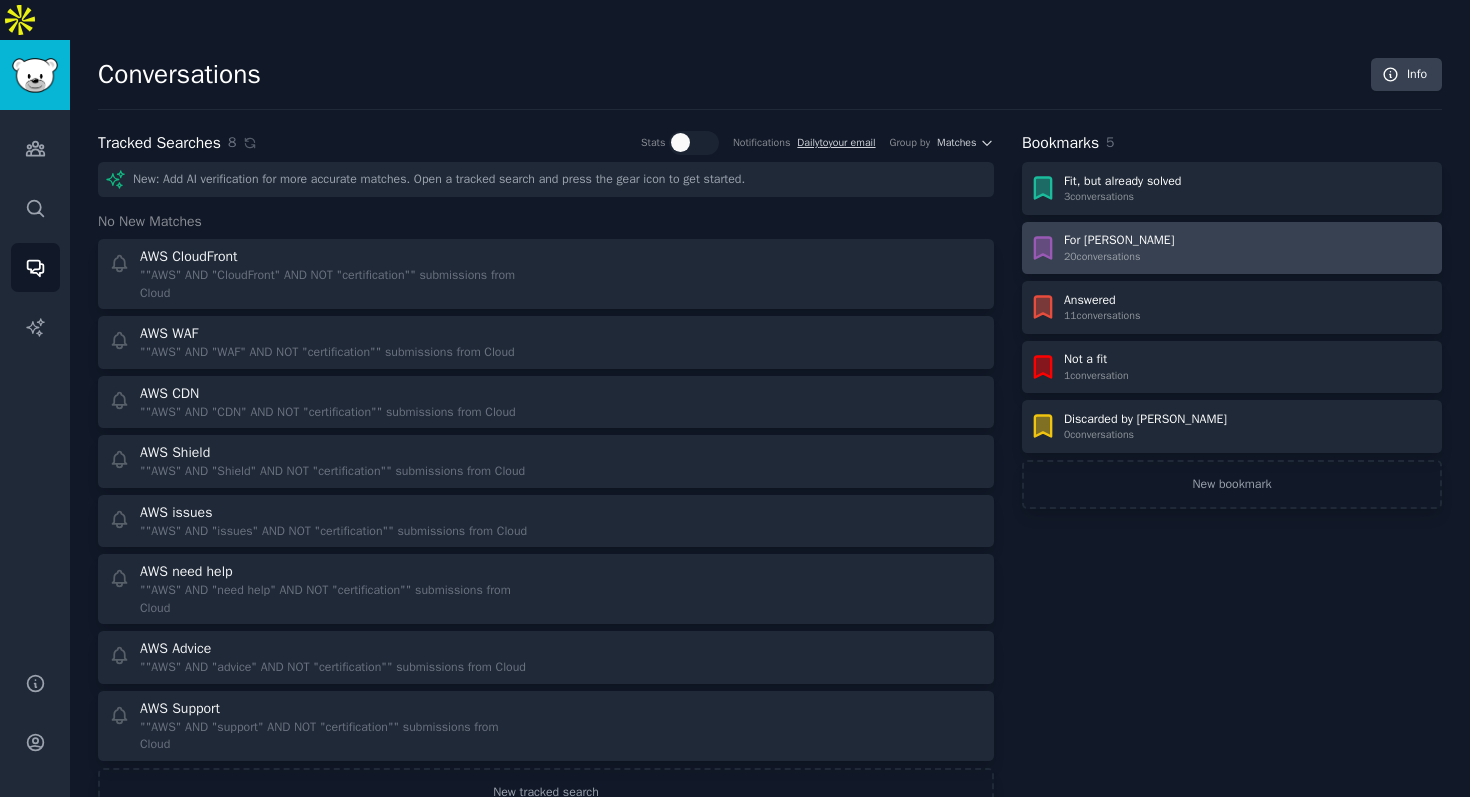 click on "For [PERSON_NAME] 20  conversation s" at bounding box center [1232, 248] 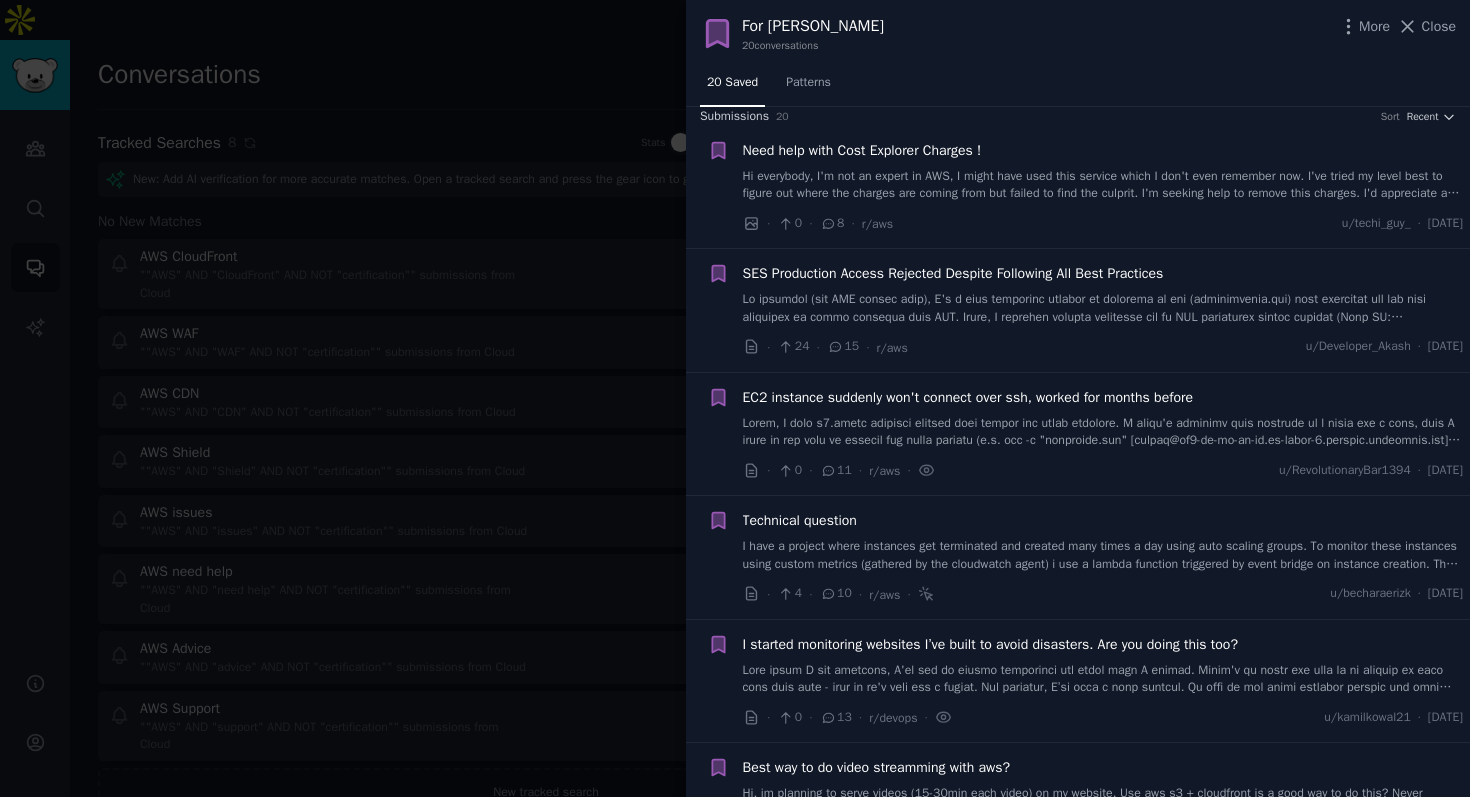 scroll, scrollTop: 0, scrollLeft: 0, axis: both 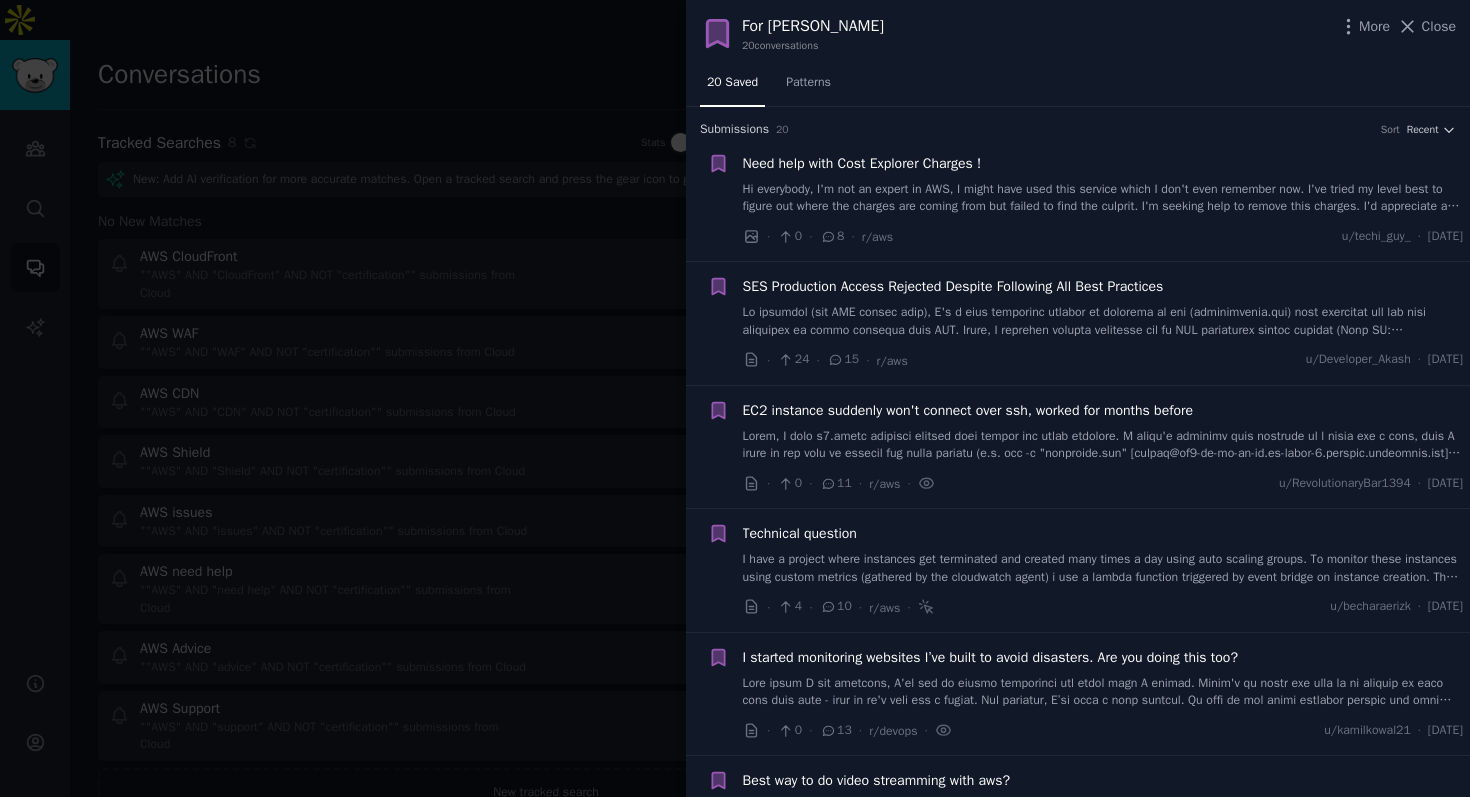 click on "Hi everybody,
I'm not an expert in AWS, I might have used this service which I don't even remember now. I've tried my level best to figure out where the charges are coming from but failed to find the culprit. I'm seeking help to remove this charges. I'd appreciate any guidance from the experts.
I'm willing to provide more information if you'd need to troubleshoot this.
Thank you for your time." at bounding box center (1103, 198) 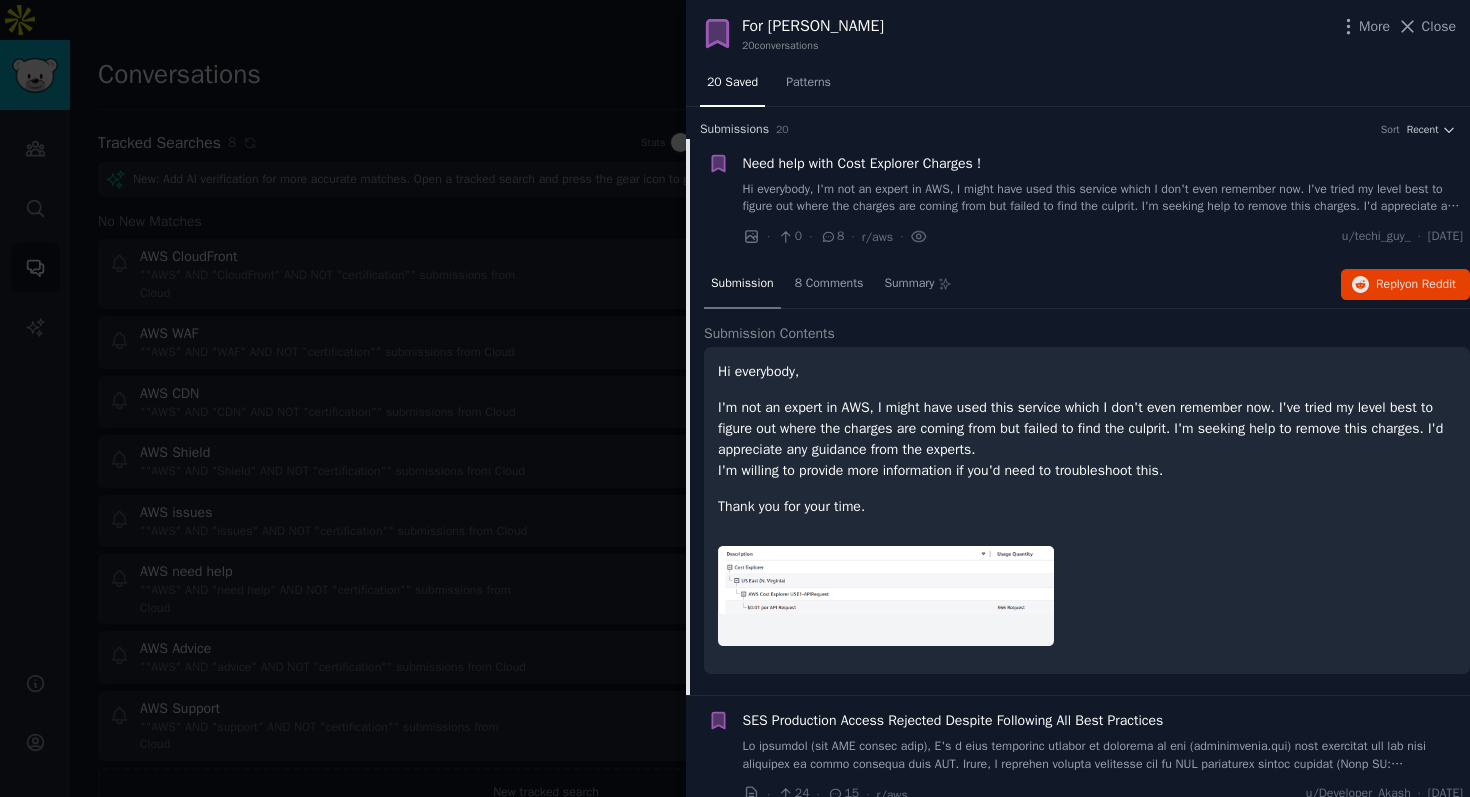 scroll, scrollTop: 31, scrollLeft: 0, axis: vertical 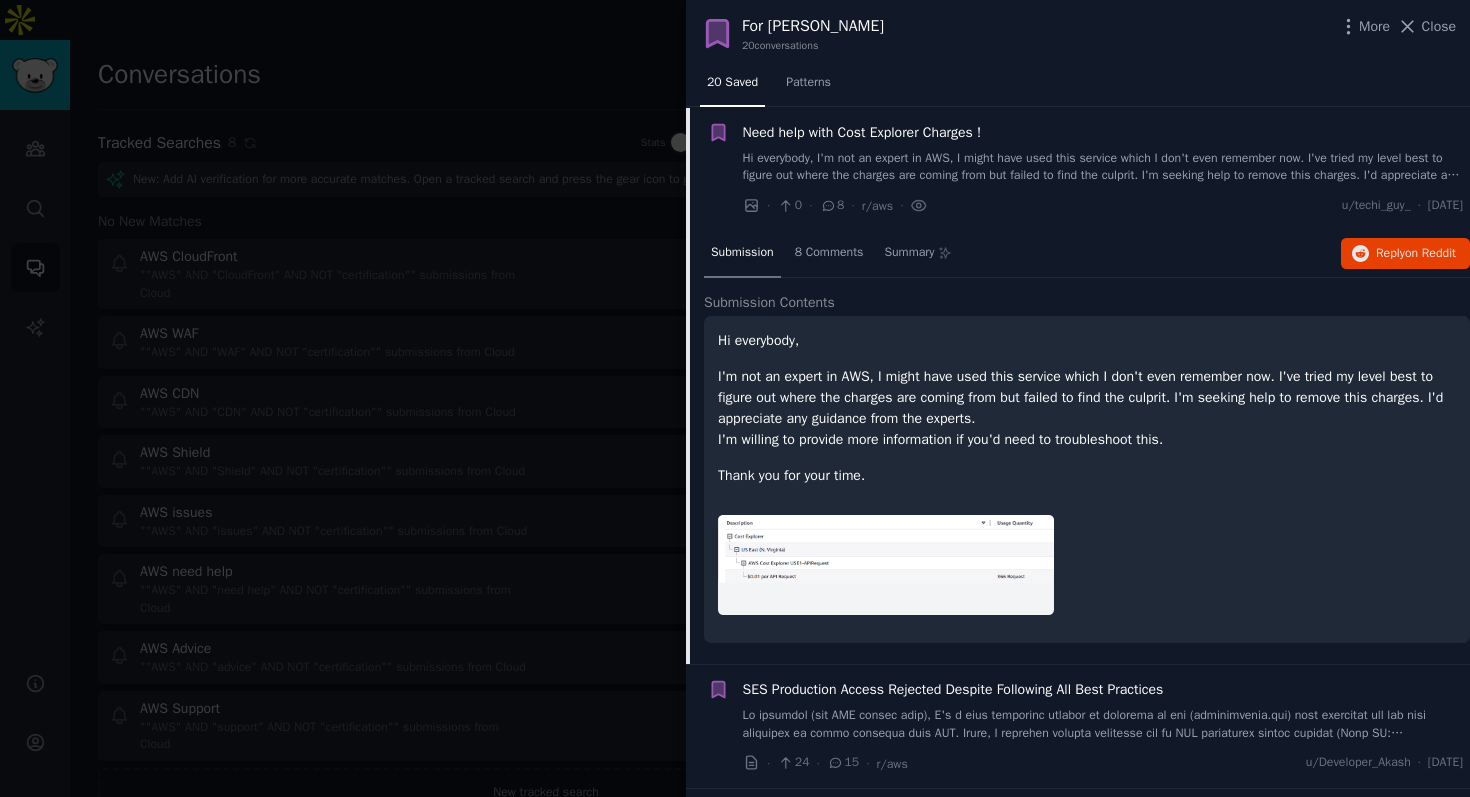 click at bounding box center (735, 398) 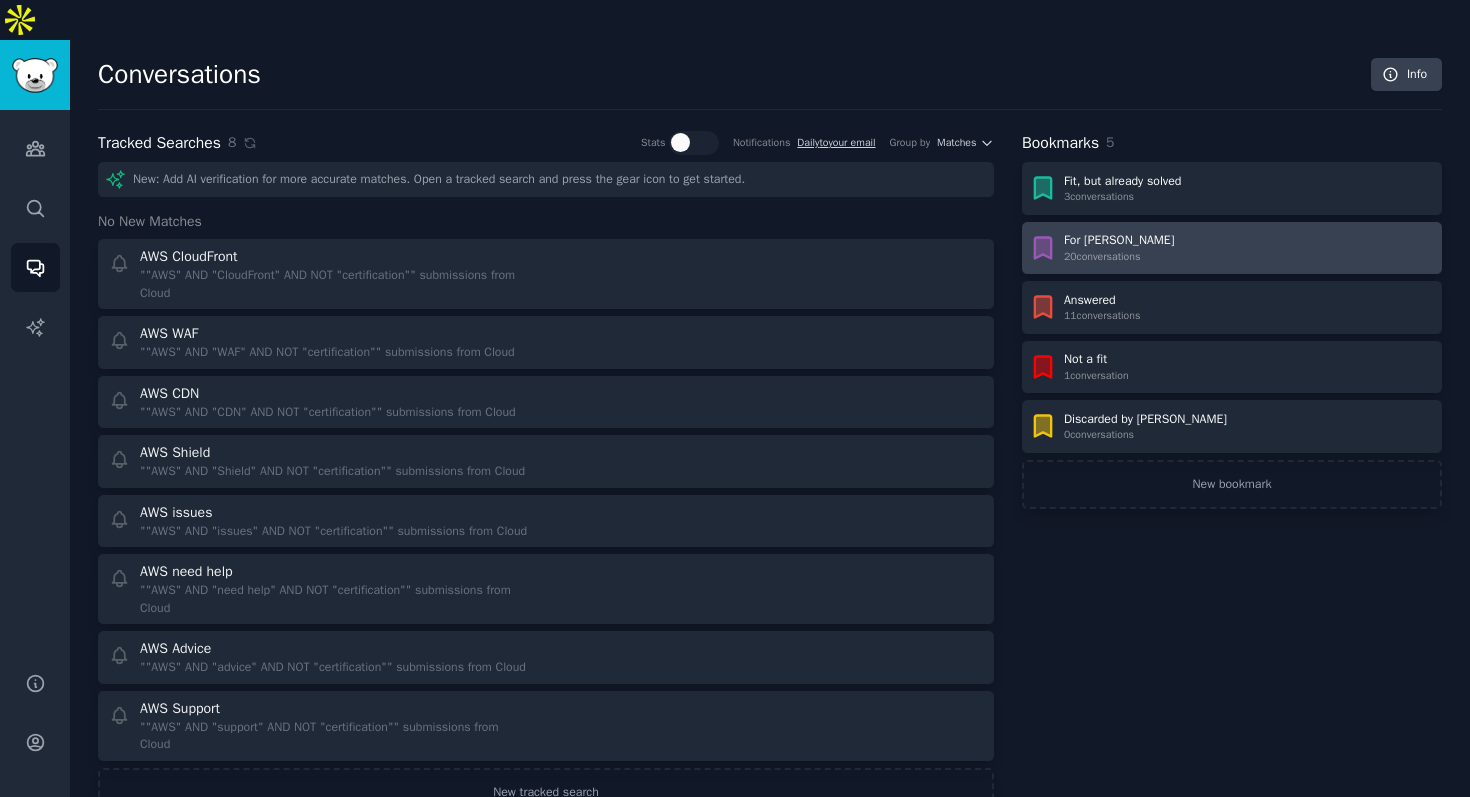 click on "For [PERSON_NAME] 20  conversation s" at bounding box center [1232, 248] 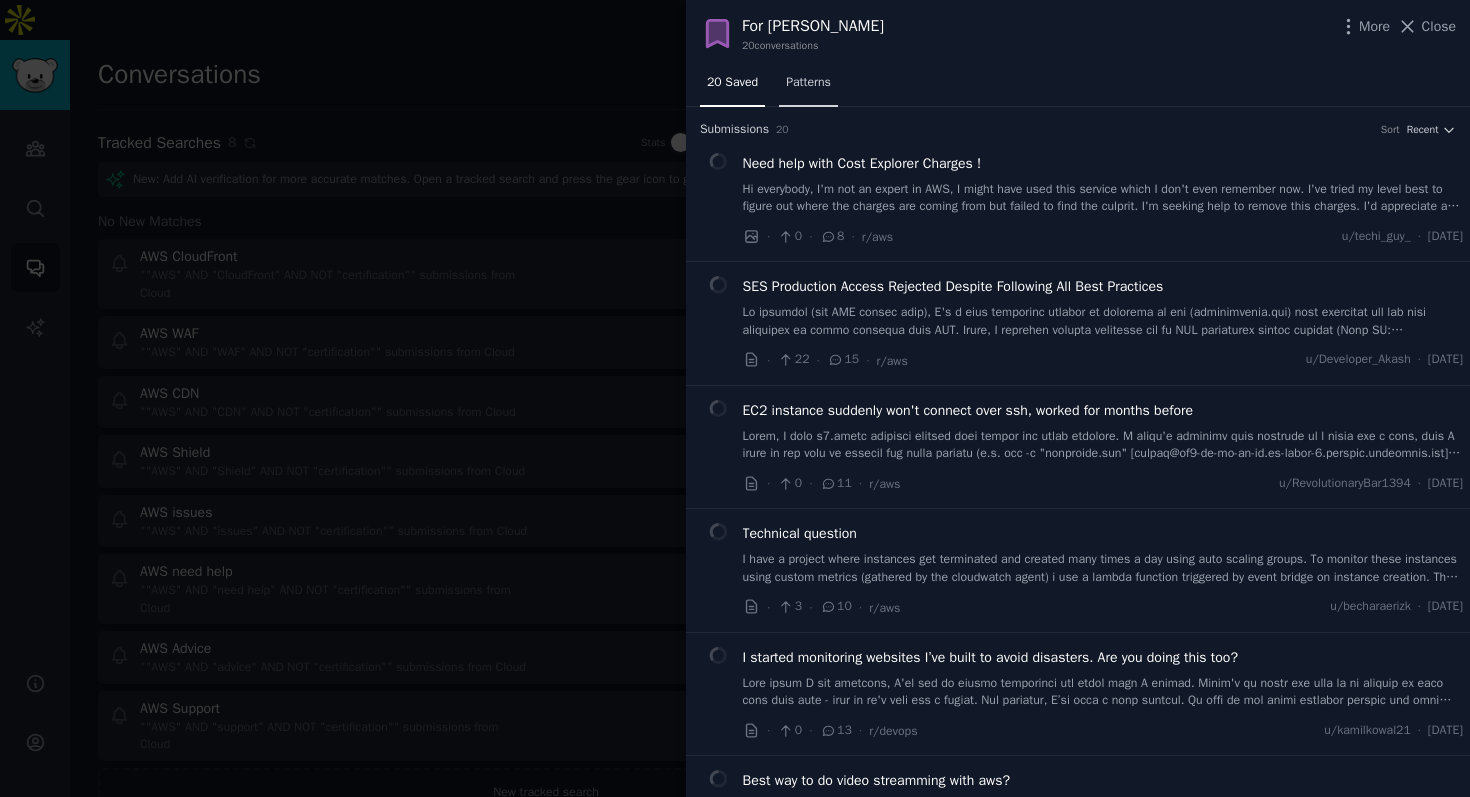 click on "Patterns" at bounding box center (808, 83) 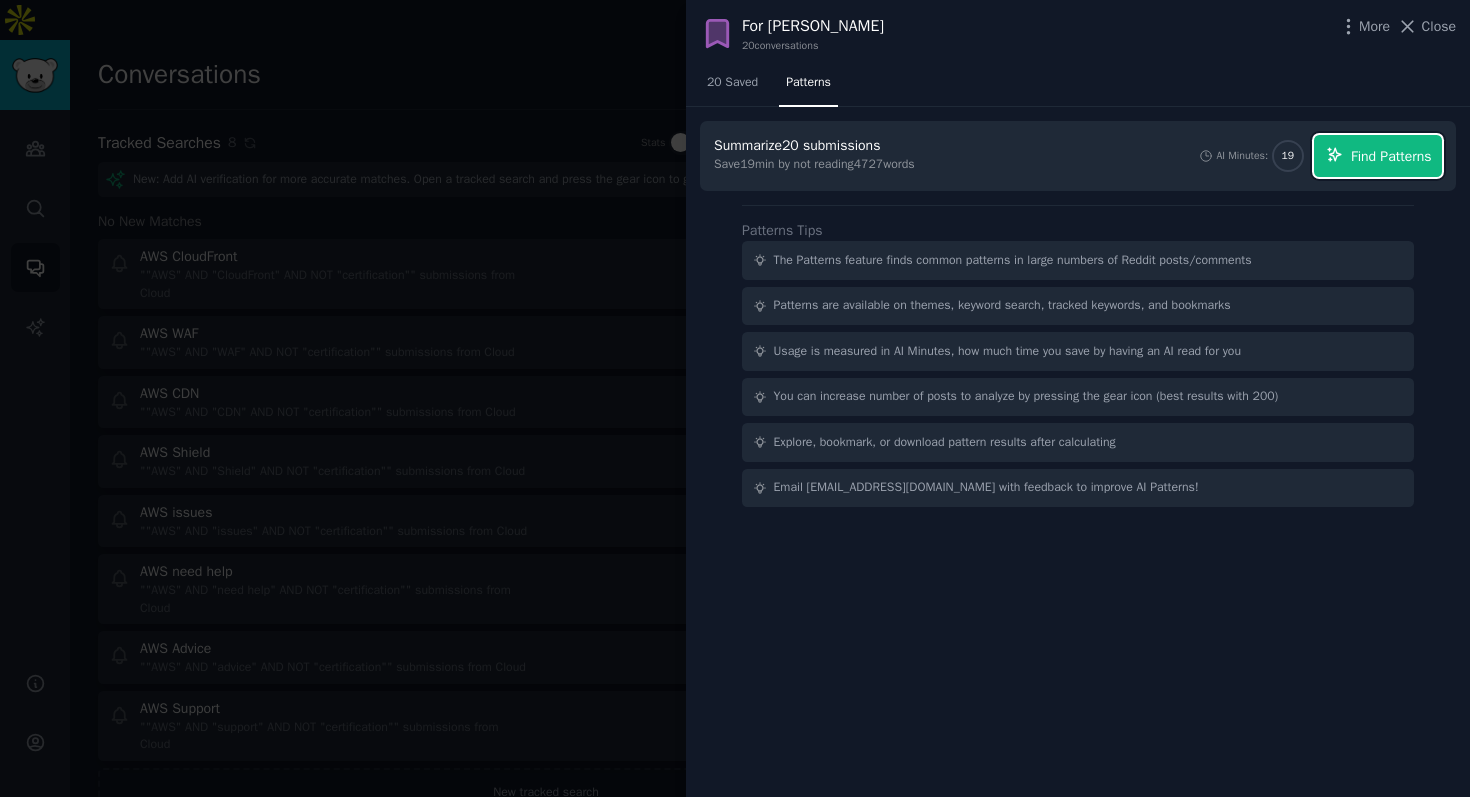 click on "Find Patterns" at bounding box center [1391, 156] 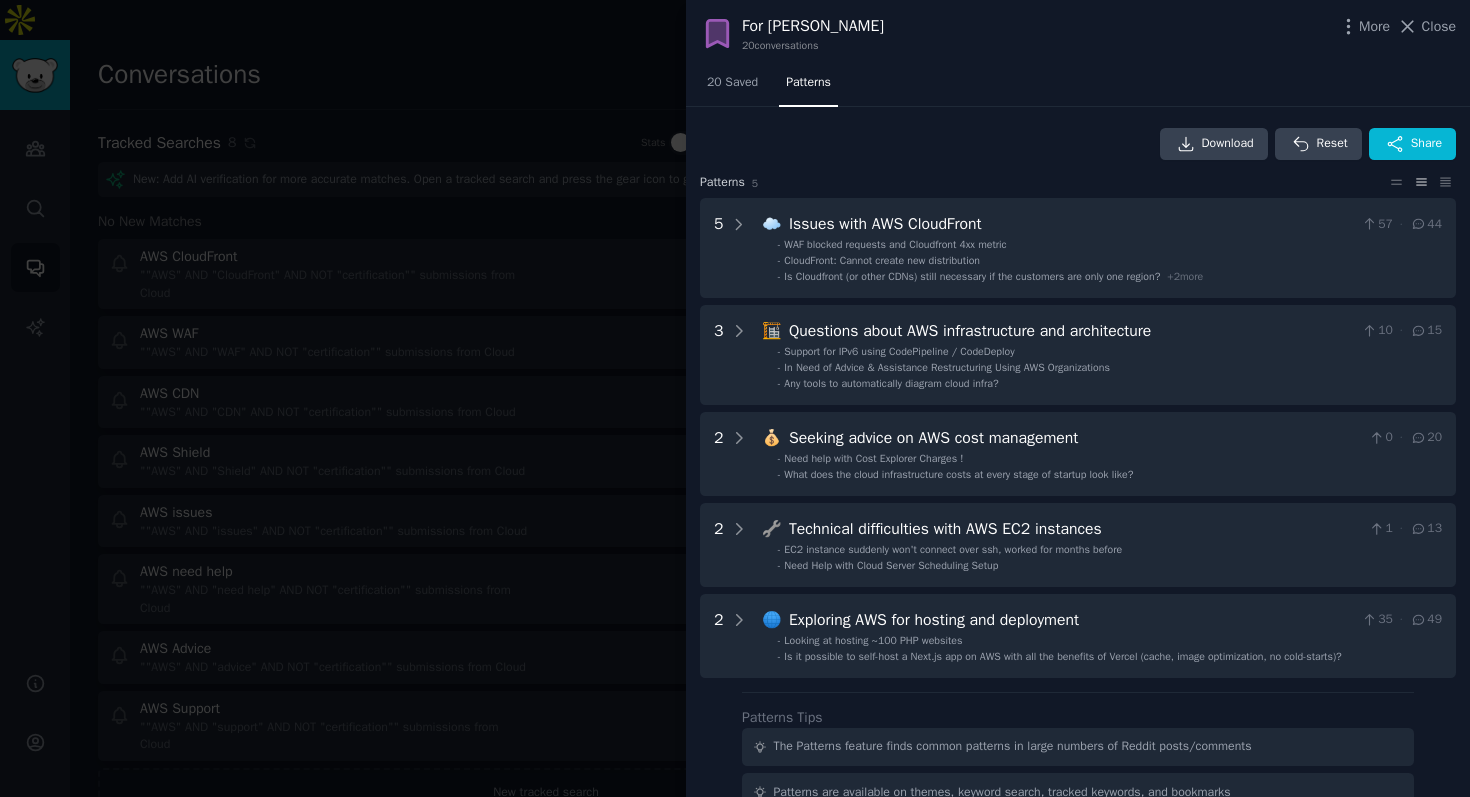 click on "Is Cloudfront (or other CDNs) still necessary if the customers are only one region?" at bounding box center [972, 276] 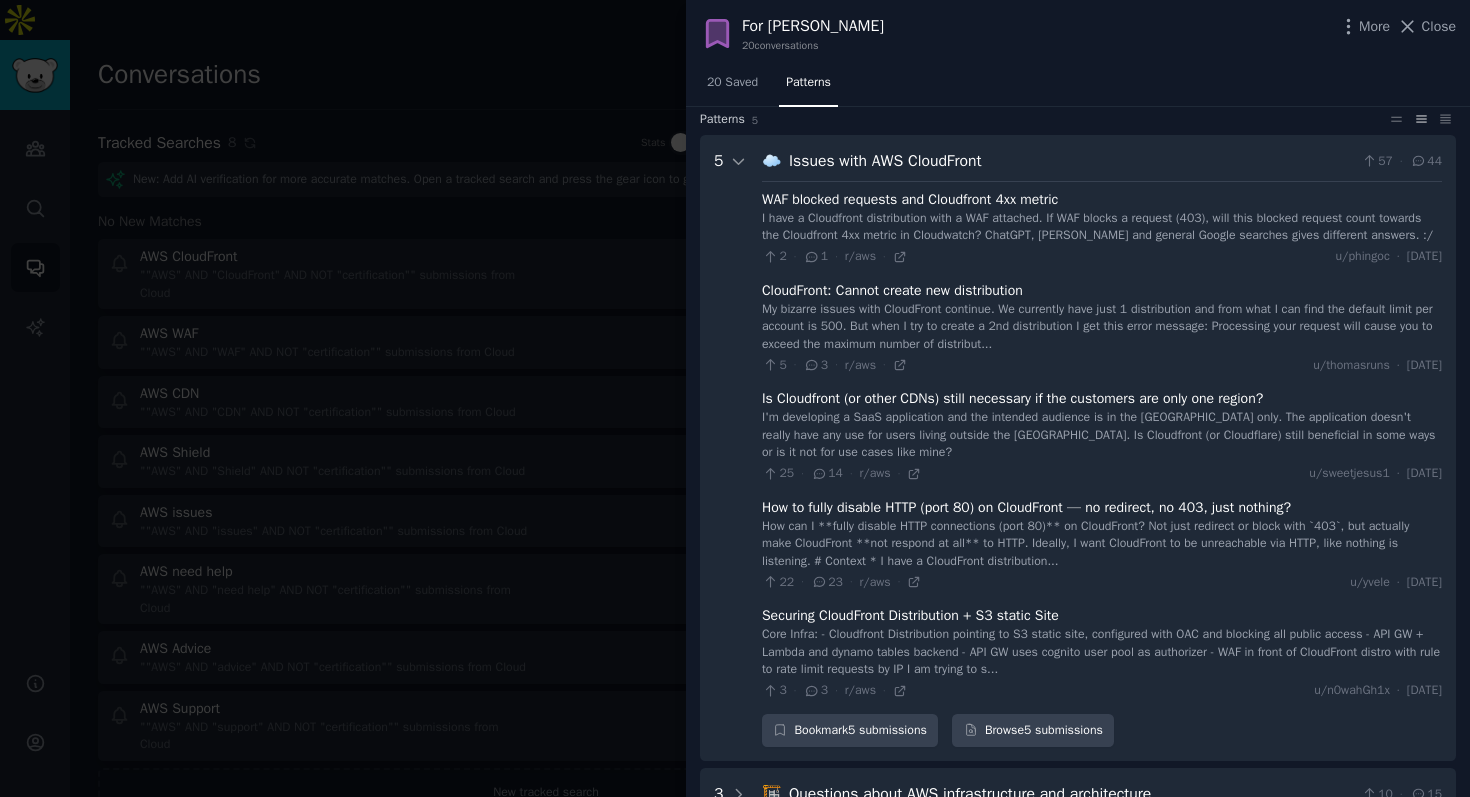 scroll, scrollTop: 73, scrollLeft: 0, axis: vertical 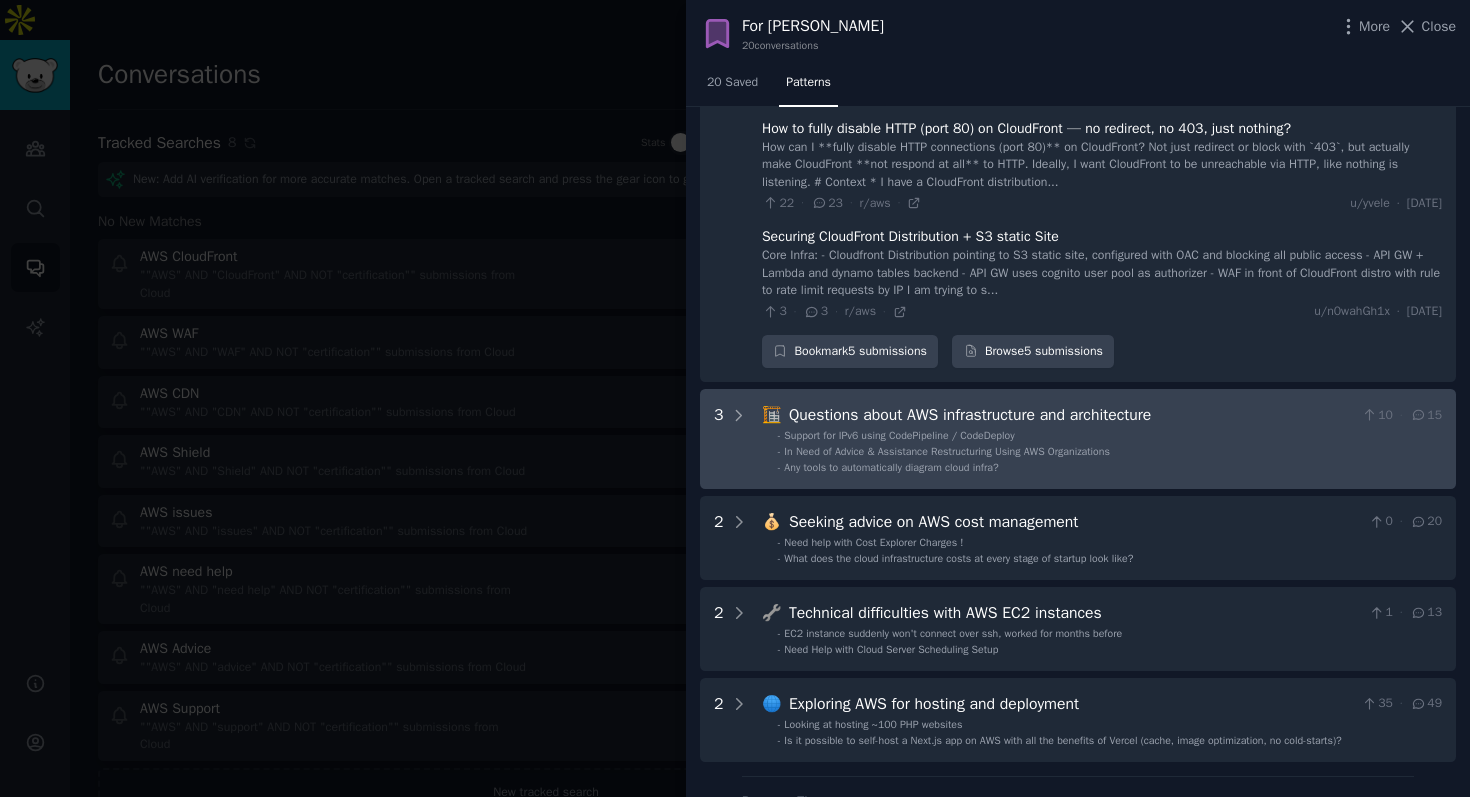 click on "Questions about AWS infrastructure and architecture" at bounding box center [1071, 415] 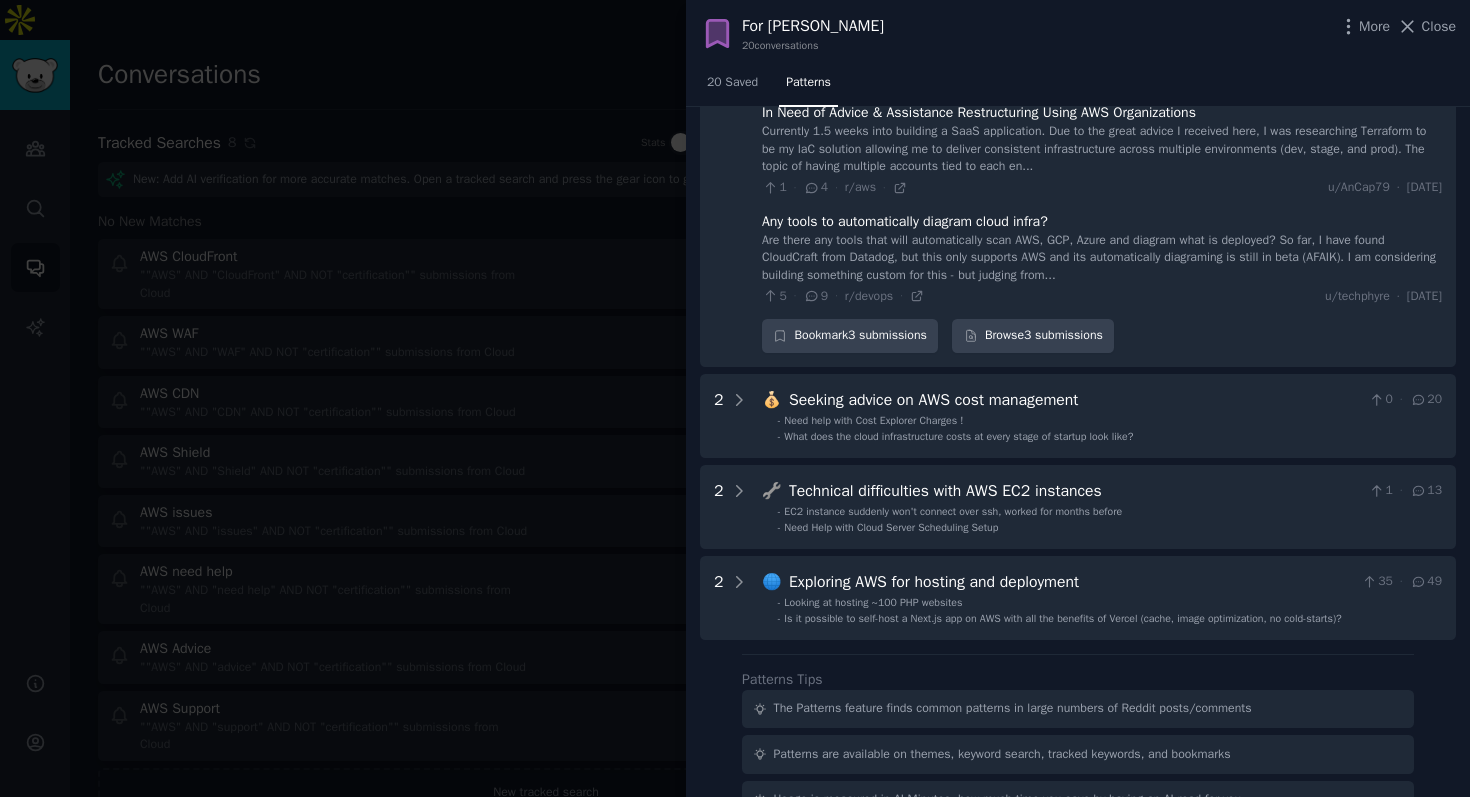 scroll, scrollTop: 897, scrollLeft: 0, axis: vertical 